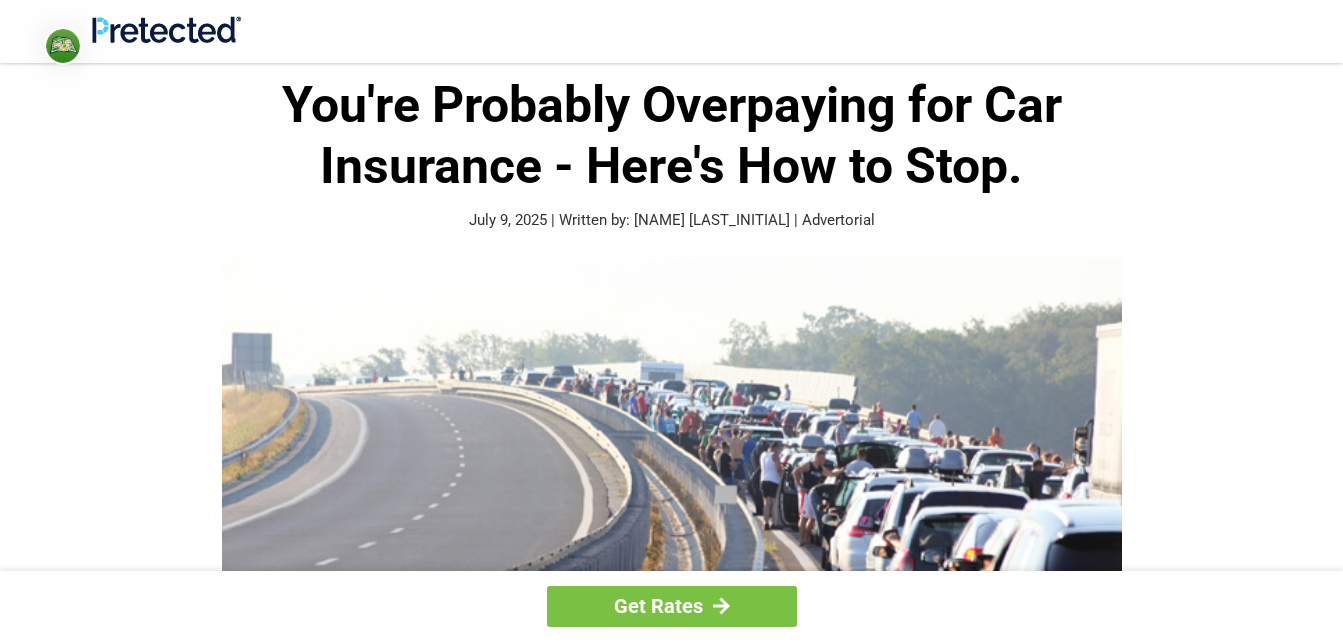 scroll, scrollTop: 0, scrollLeft: 0, axis: both 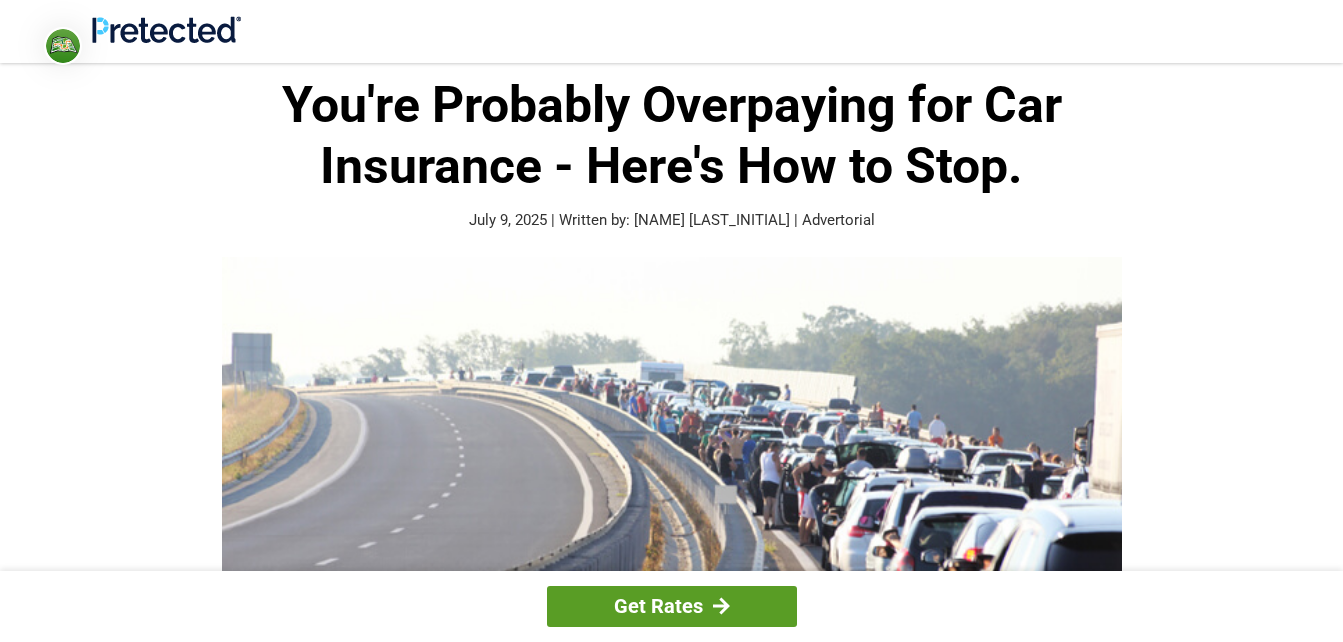 click at bounding box center [721, 606] 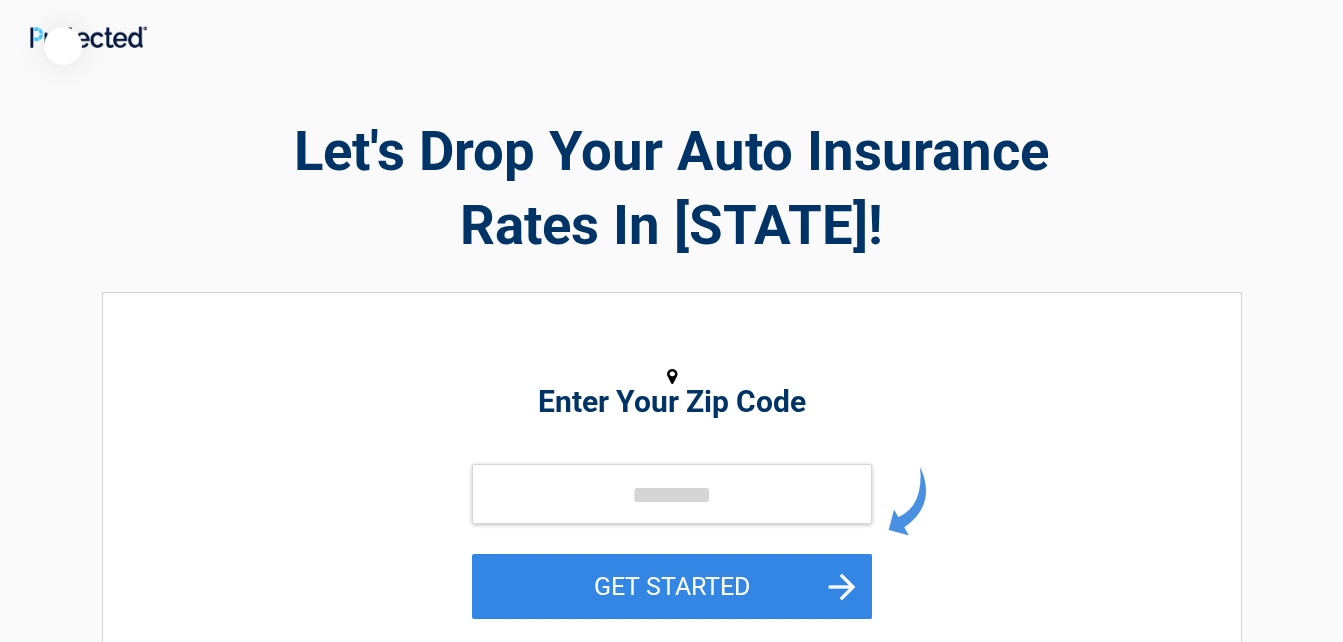 scroll, scrollTop: 0, scrollLeft: 0, axis: both 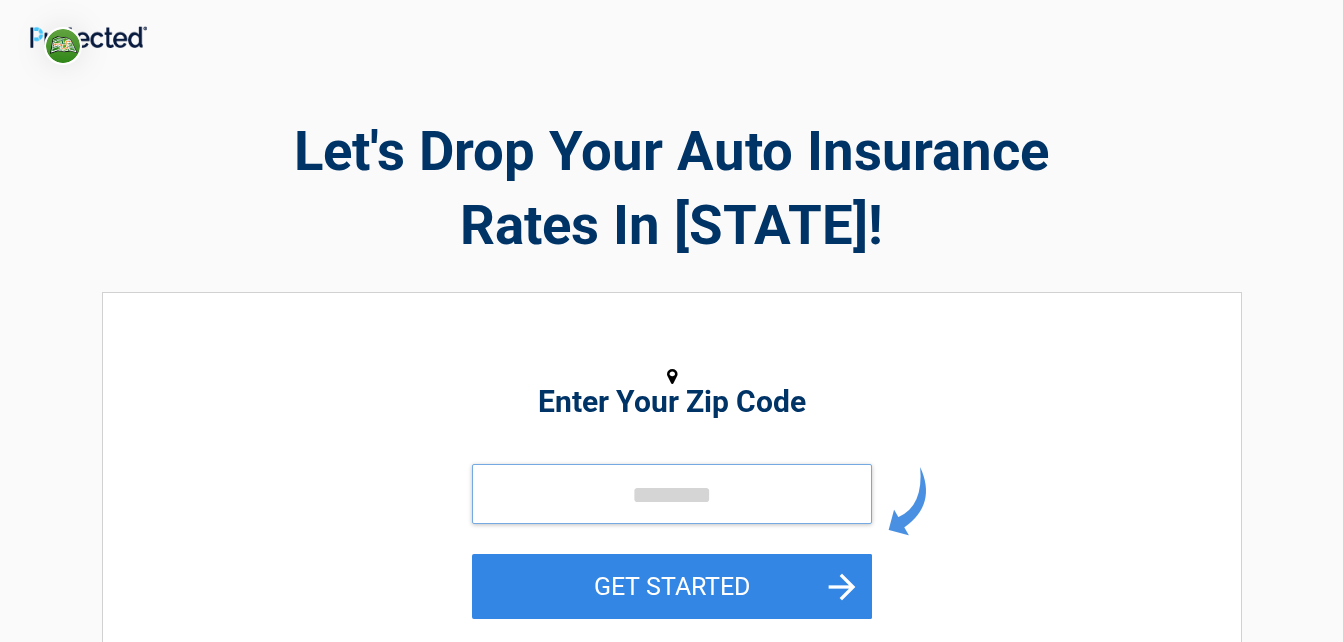 click at bounding box center [672, 494] 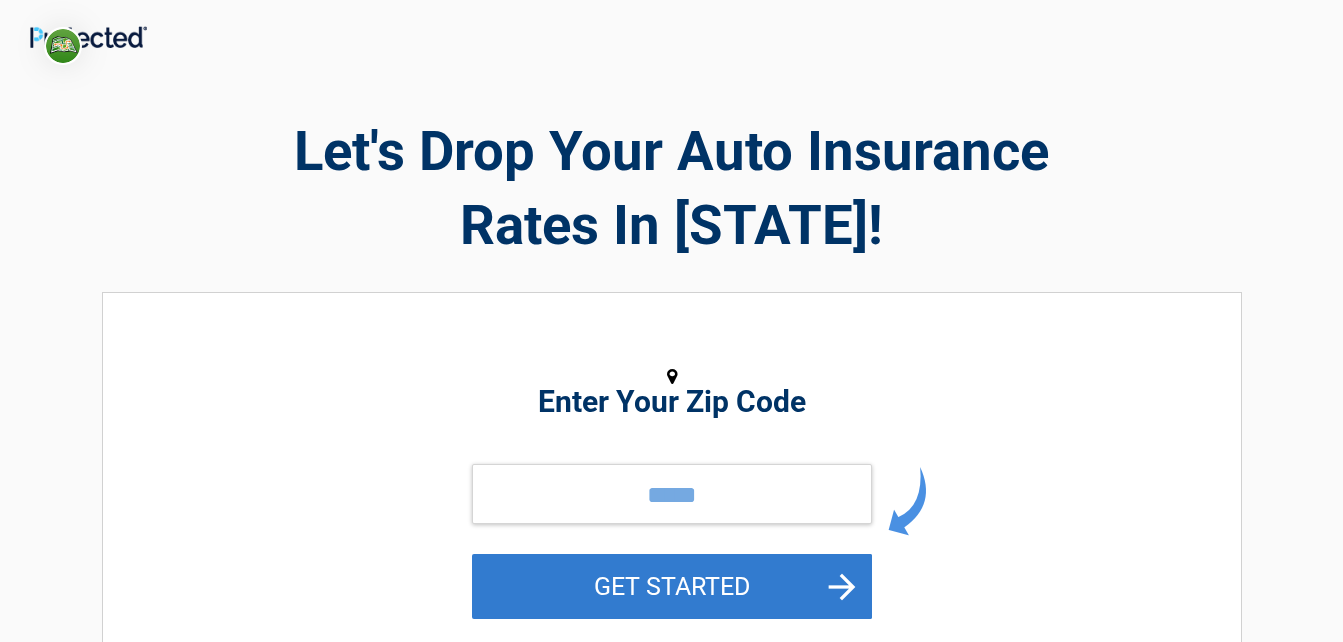 click on "GET STARTED" at bounding box center (672, 586) 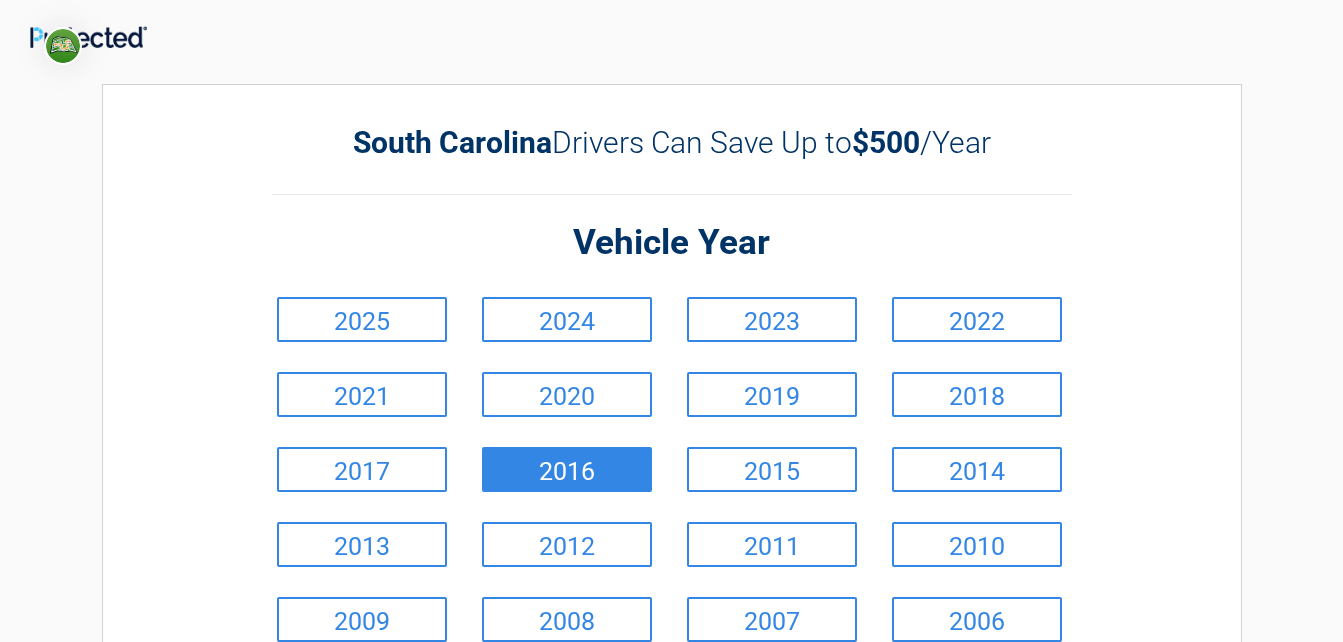 click on "2016" at bounding box center (362, 319) 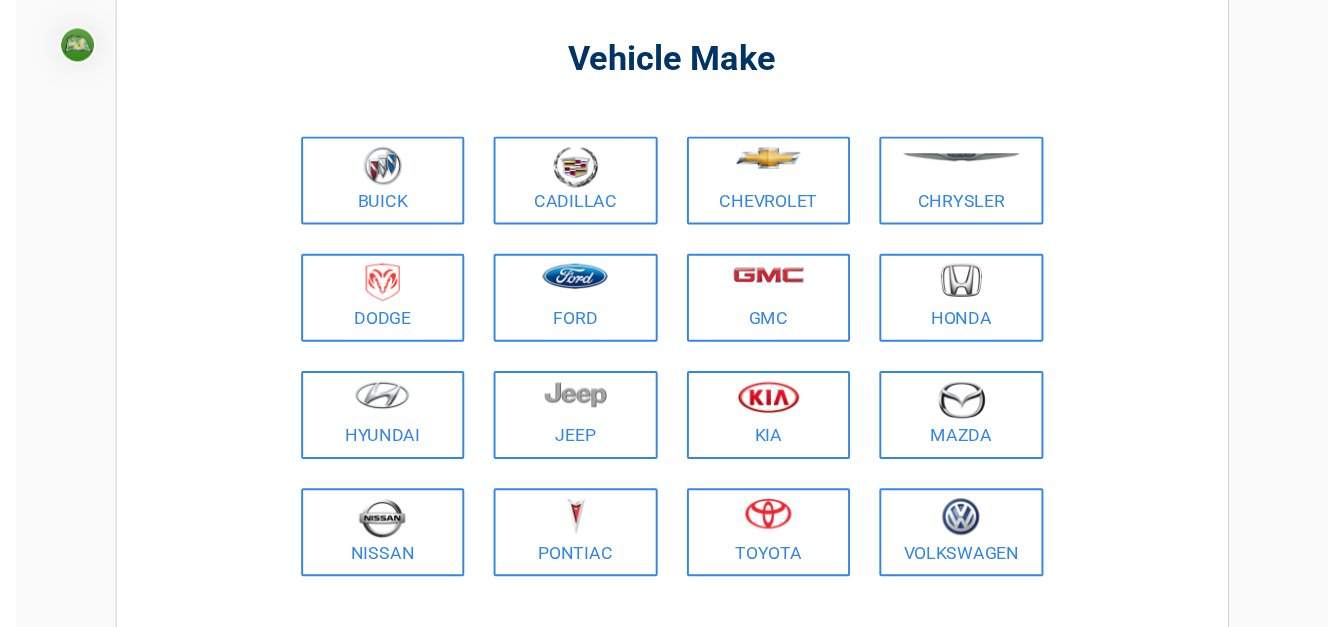 scroll, scrollTop: 153, scrollLeft: 0, axis: vertical 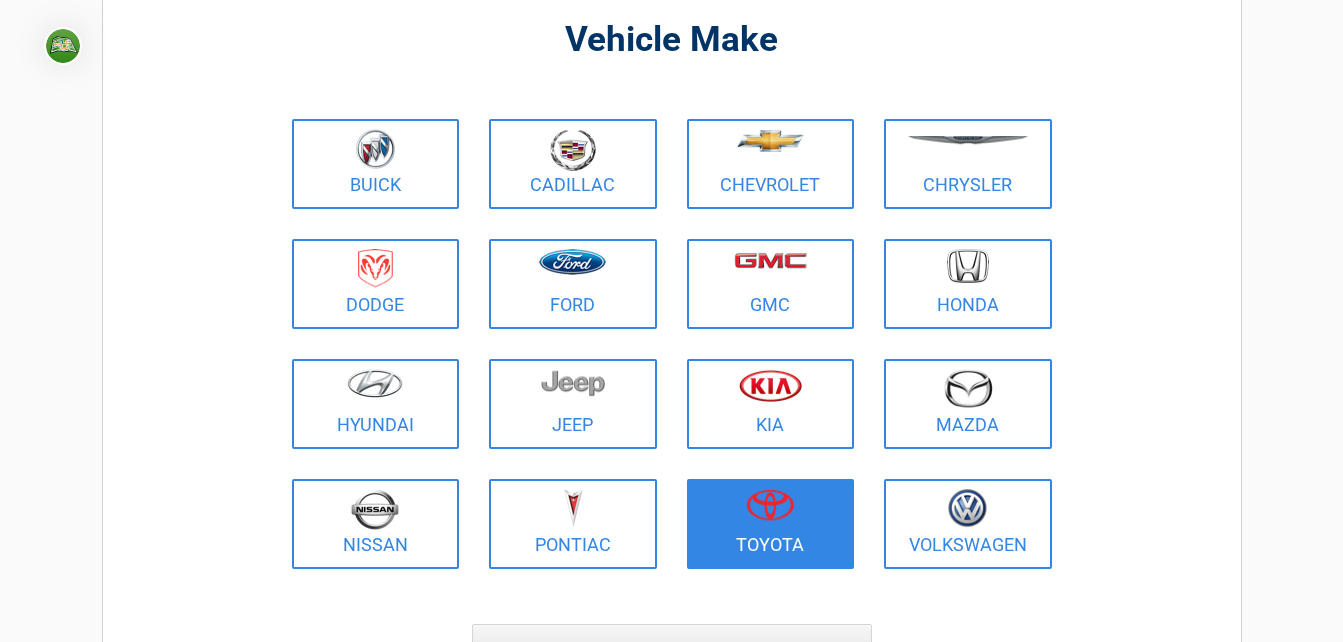 click at bounding box center [376, 151] 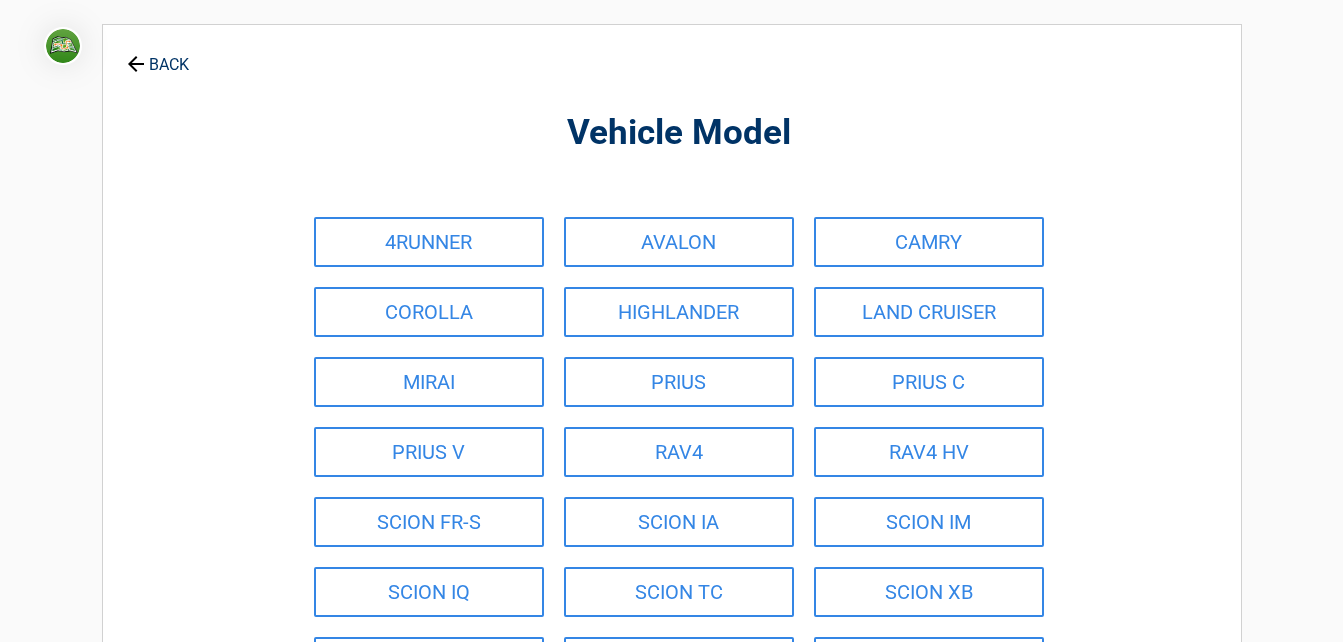 scroll, scrollTop: 0, scrollLeft: 0, axis: both 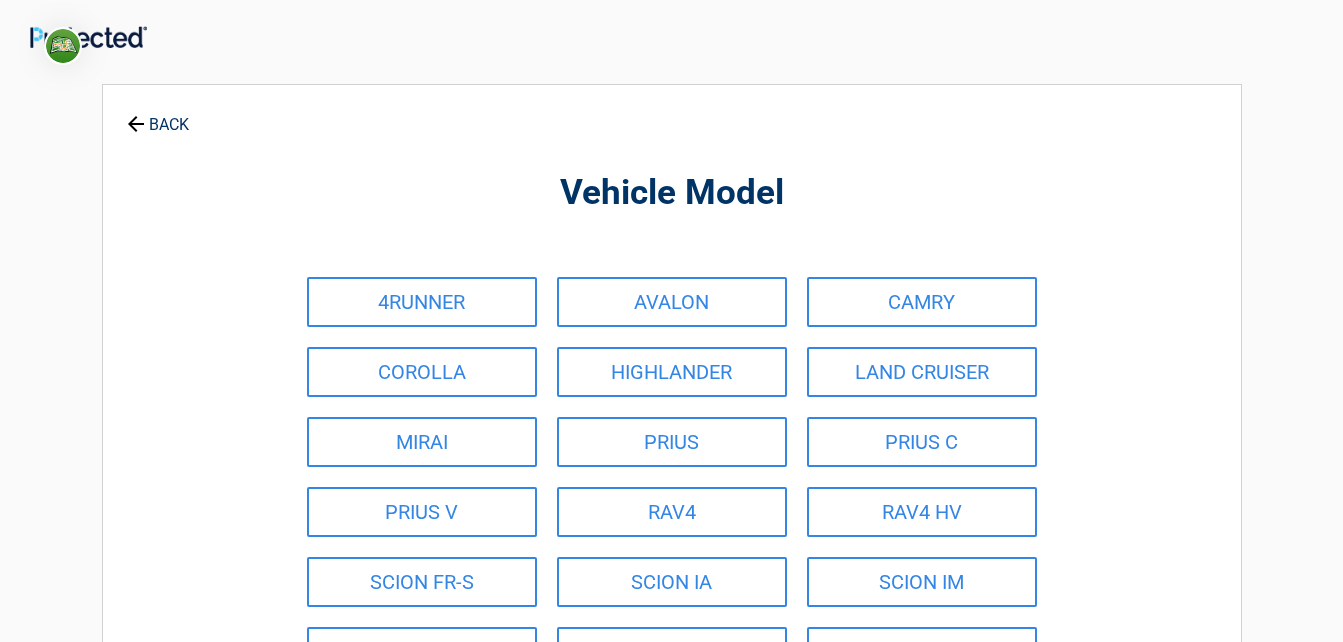 click on "4RUNNER AVALON CAMRY COROLLA HIGHLANDER LAND CRUISER MIRAI PRIUS PRIUS C PRIUS V RAV4 RAV4 HV SCION FR-S SCION IA SCION IM SCION IQ SCION TC SCION XB SEQUOIA SIENNA TACOMA TUNDRA YARIS" at bounding box center [672, 547] 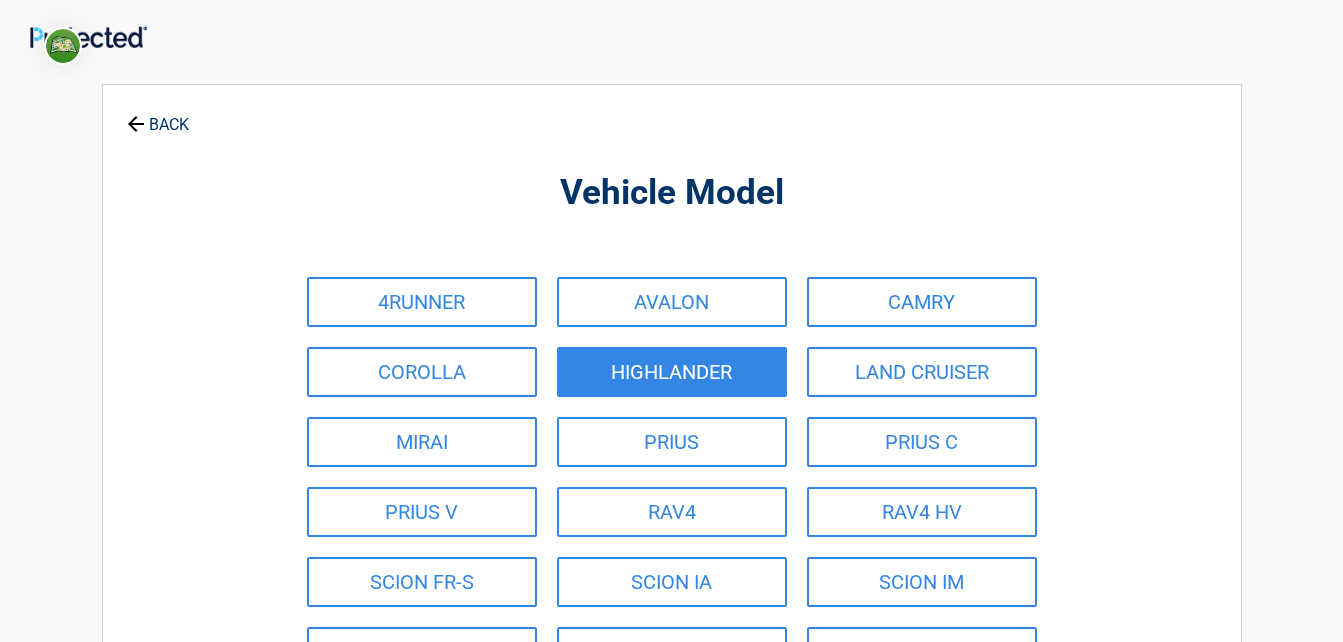 click on "HIGHLANDER" at bounding box center (672, 372) 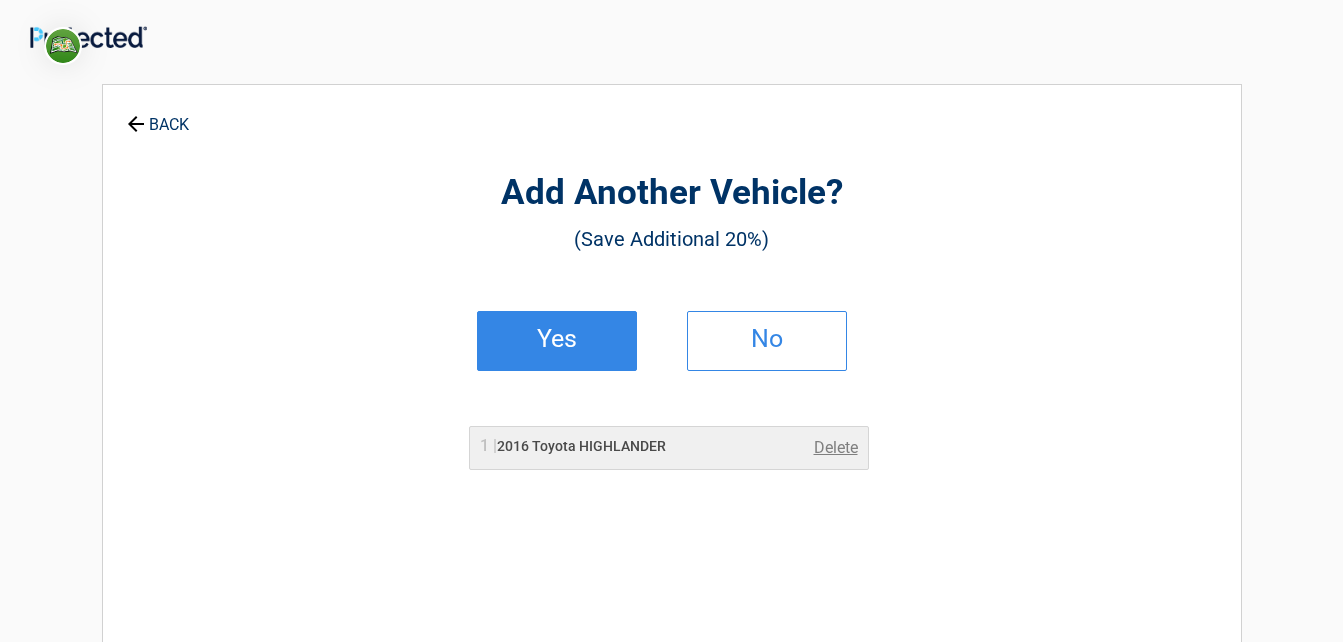 click on "Yes" at bounding box center [557, 341] 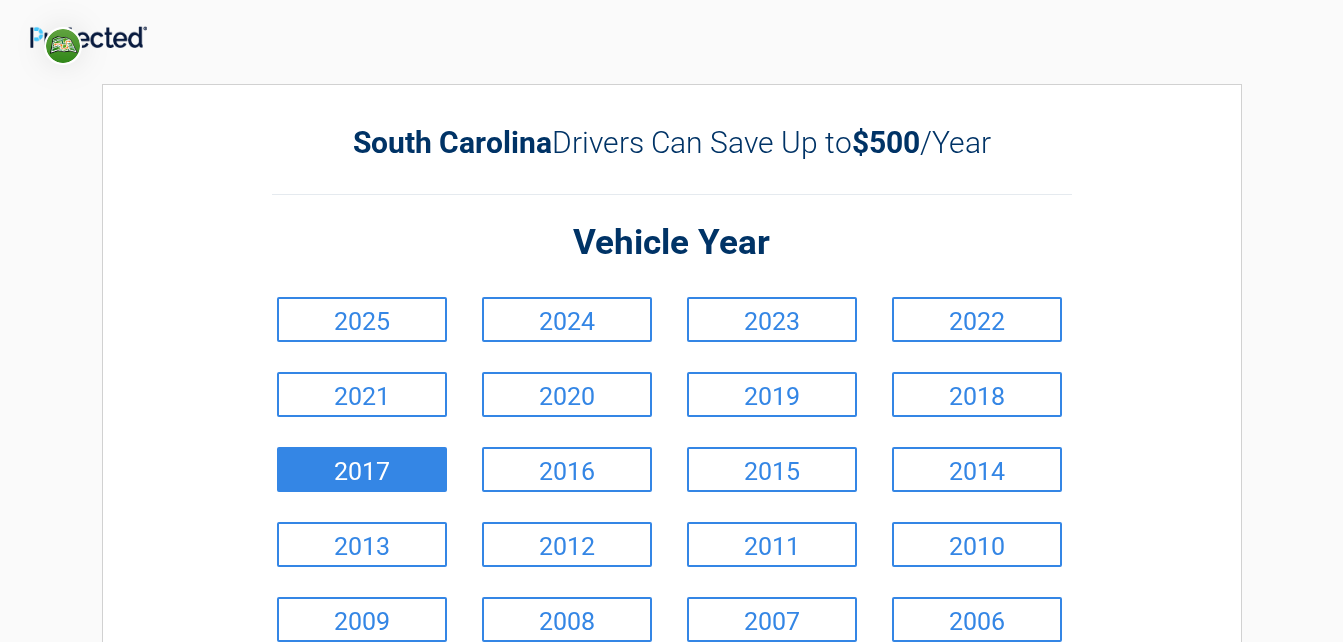 click on "2017" at bounding box center (362, 319) 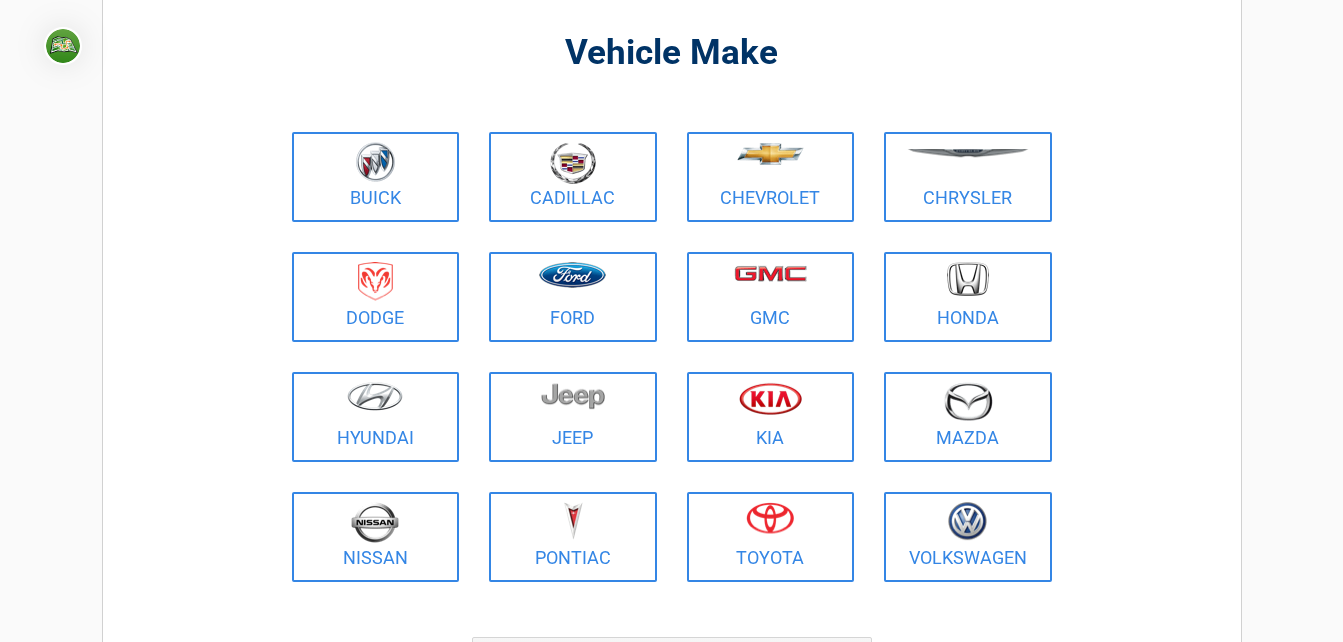 scroll, scrollTop: 145, scrollLeft: 0, axis: vertical 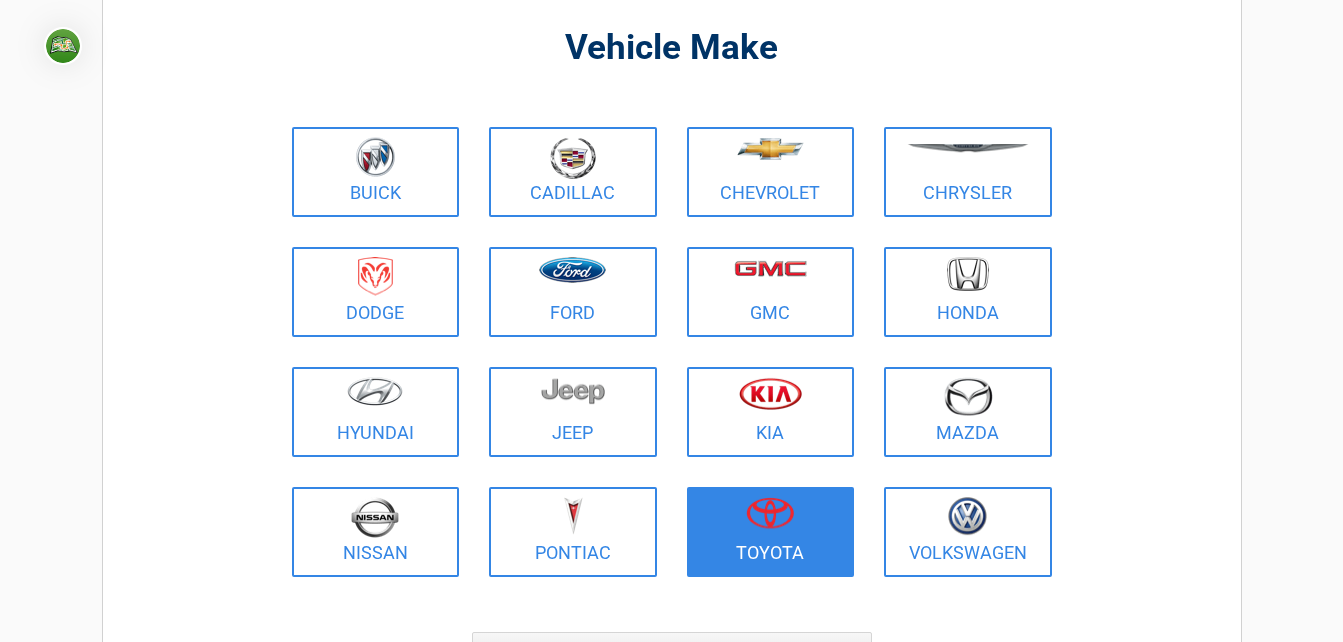 click at bounding box center (375, 157) 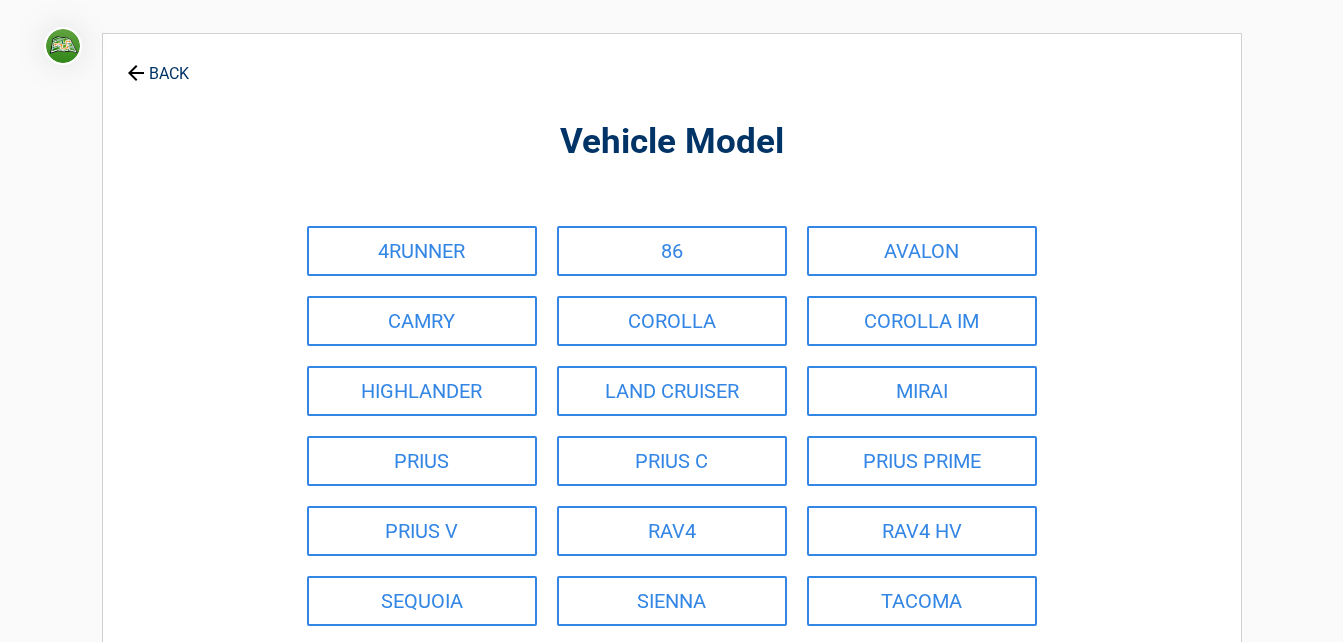 scroll, scrollTop: 0, scrollLeft: 0, axis: both 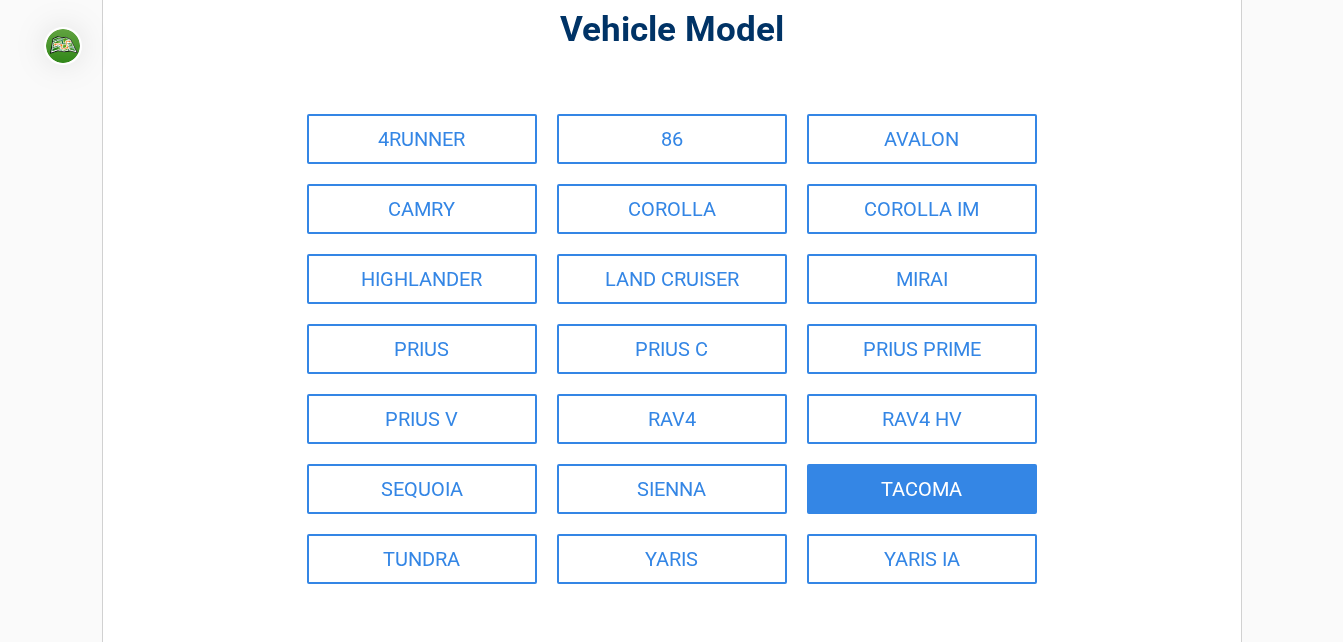 click on "TACOMA" at bounding box center [922, 489] 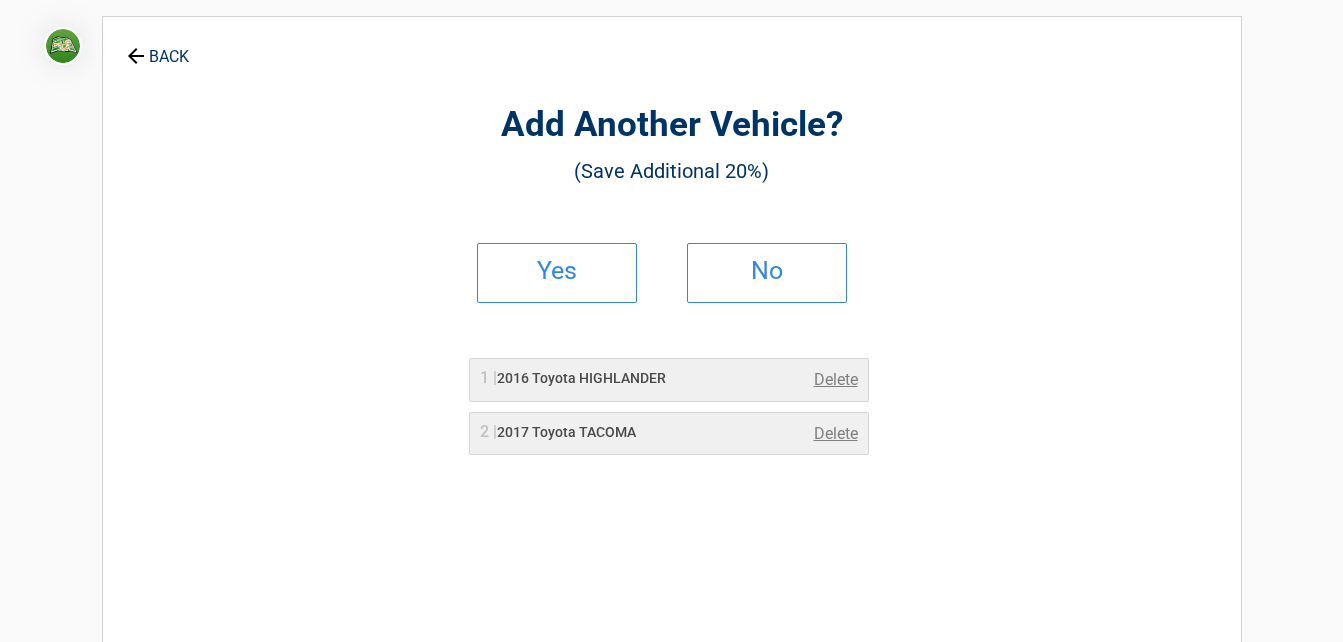 scroll, scrollTop: 0, scrollLeft: 0, axis: both 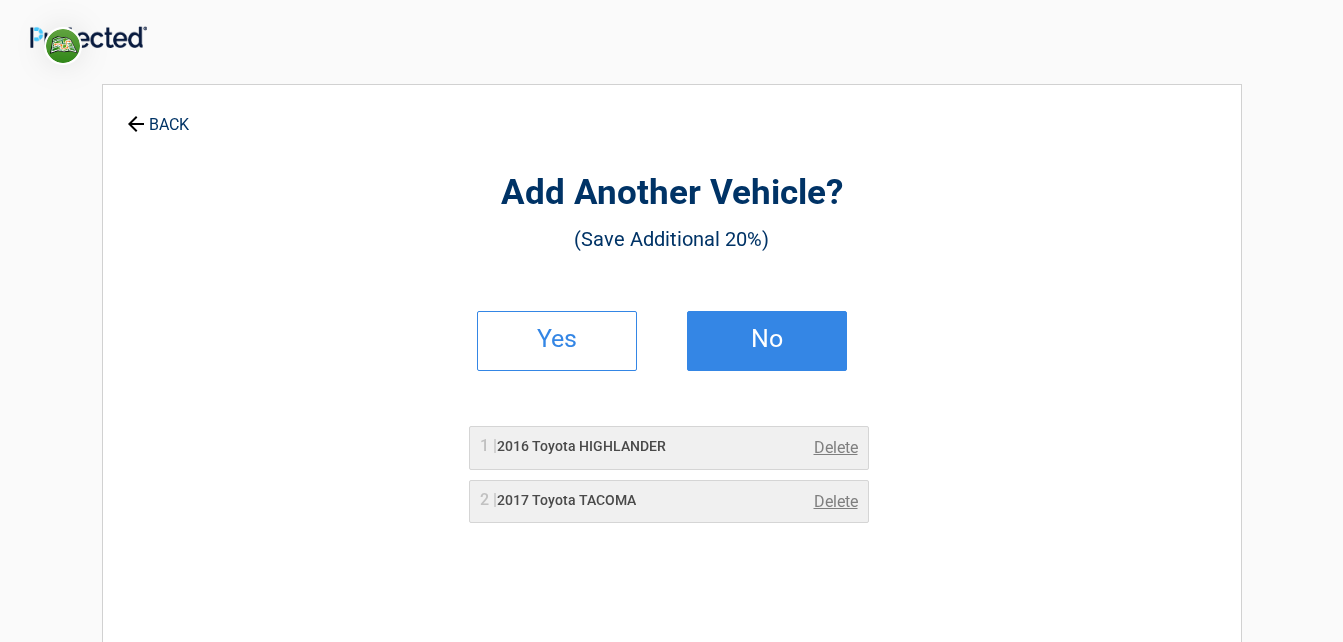 click on "No" at bounding box center (557, 341) 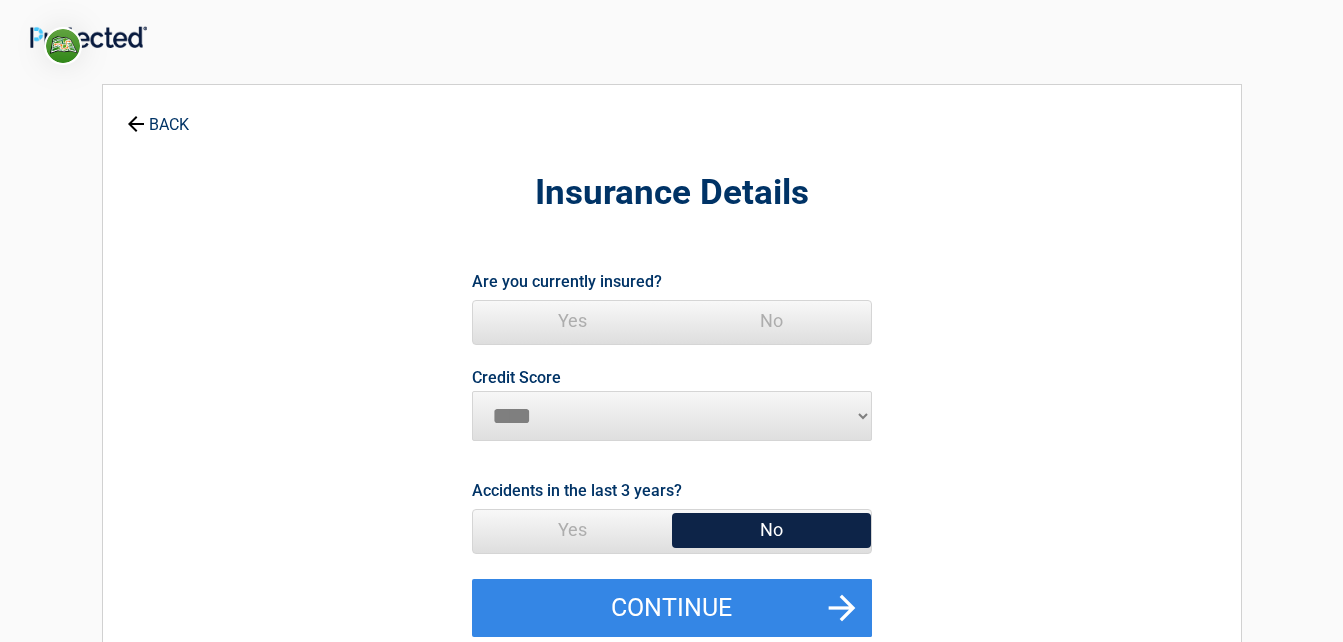 click on "Yes" at bounding box center (572, 321) 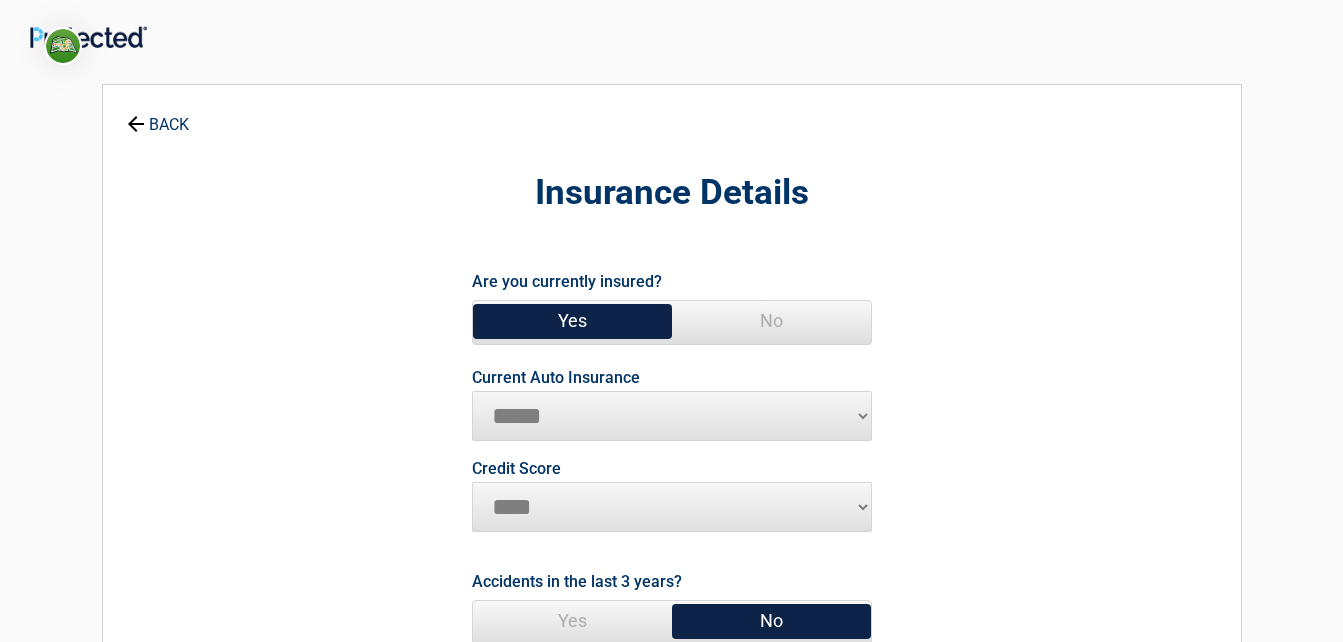 click on "**********" at bounding box center [672, 416] 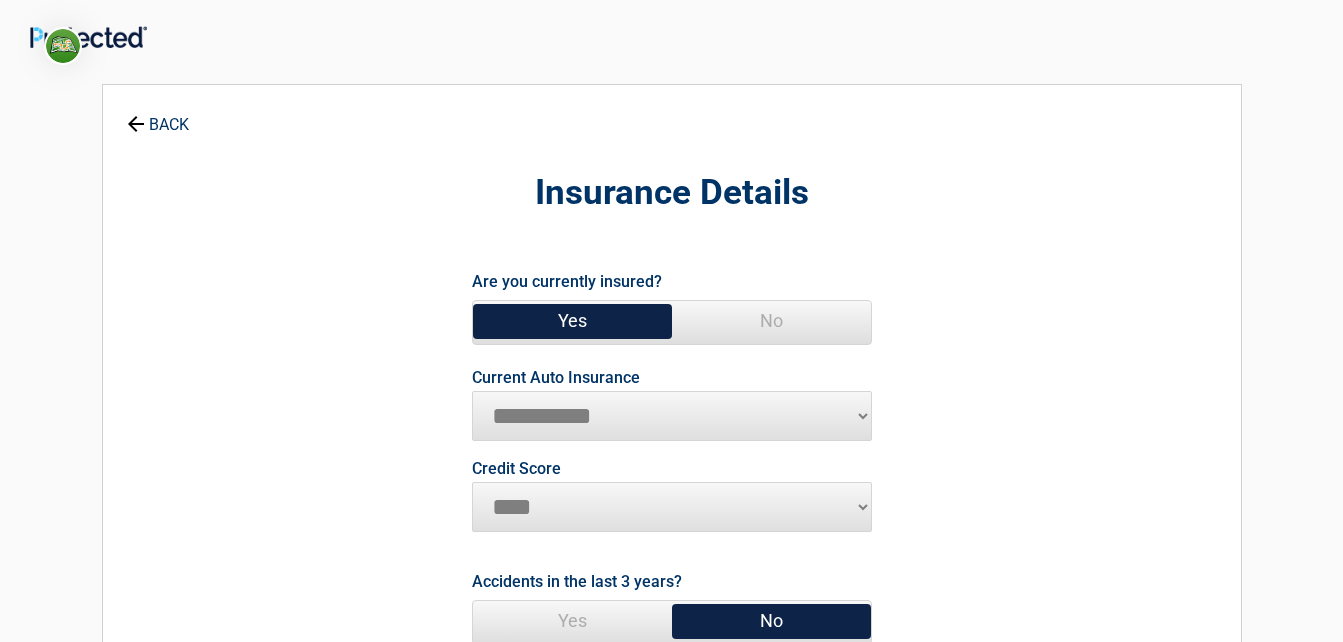 click on "**********" at bounding box center [672, 416] 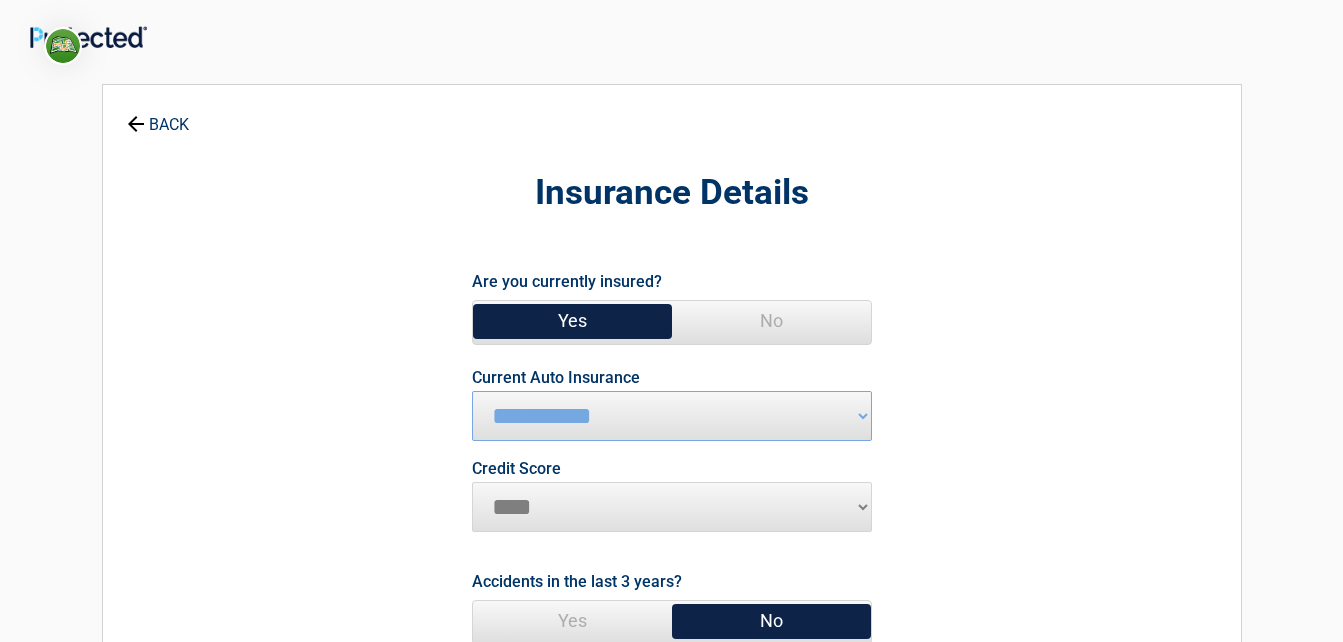 click on "*********
****
*******
****" at bounding box center [672, 507] 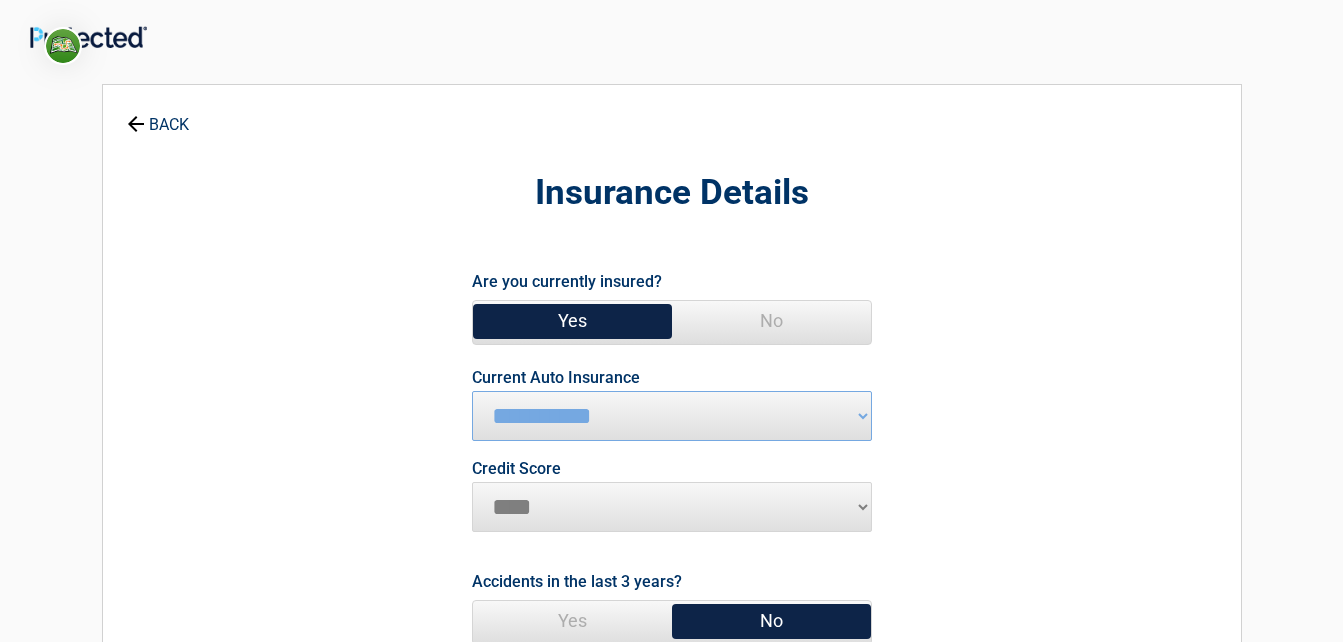click on "*********
****
*******
****" at bounding box center (672, 507) 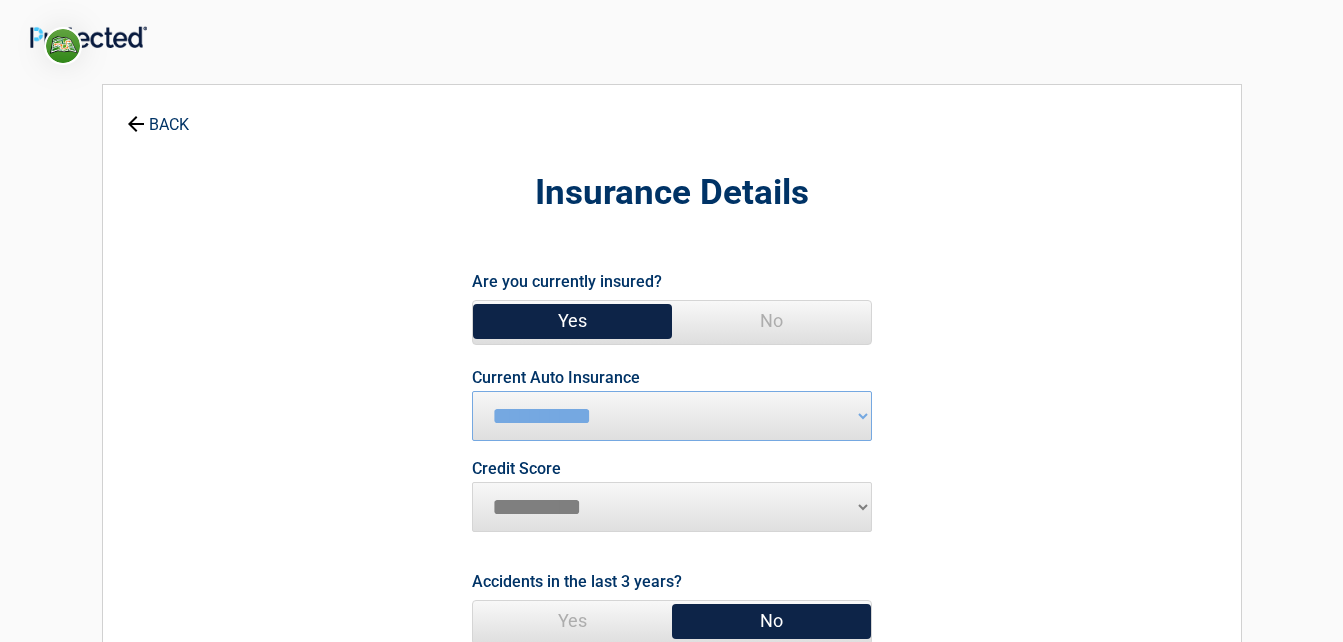 click on "*********
****
*******
****" at bounding box center [672, 507] 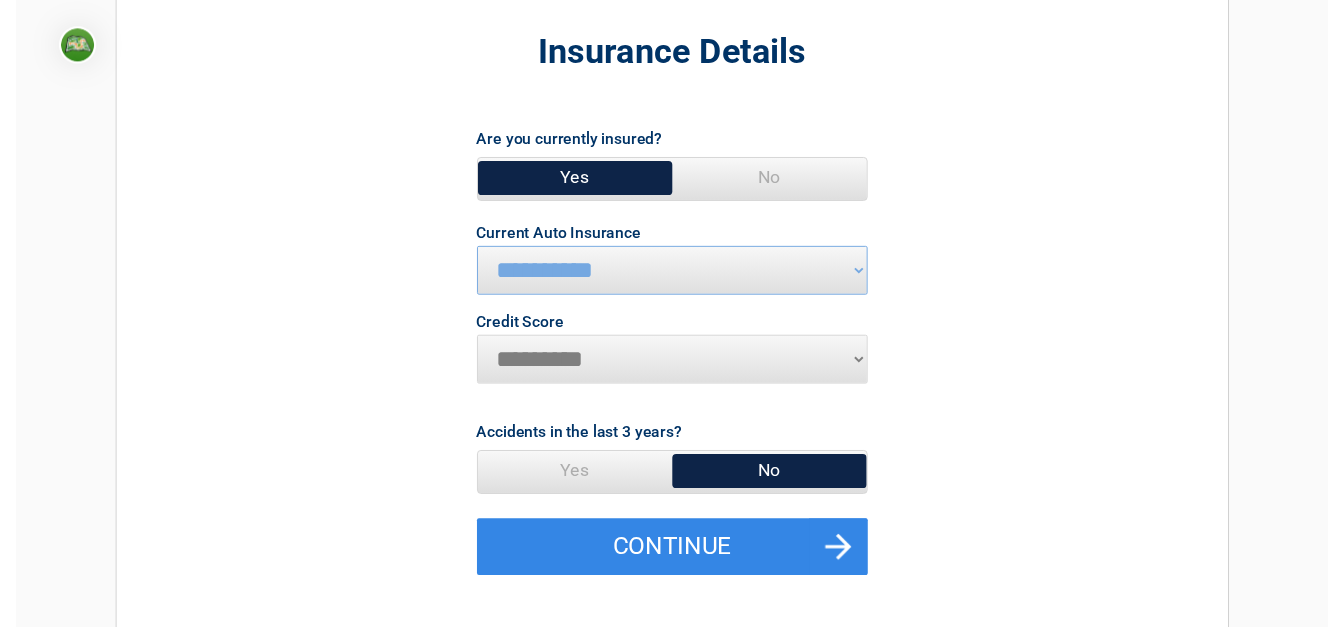 scroll, scrollTop: 166, scrollLeft: 0, axis: vertical 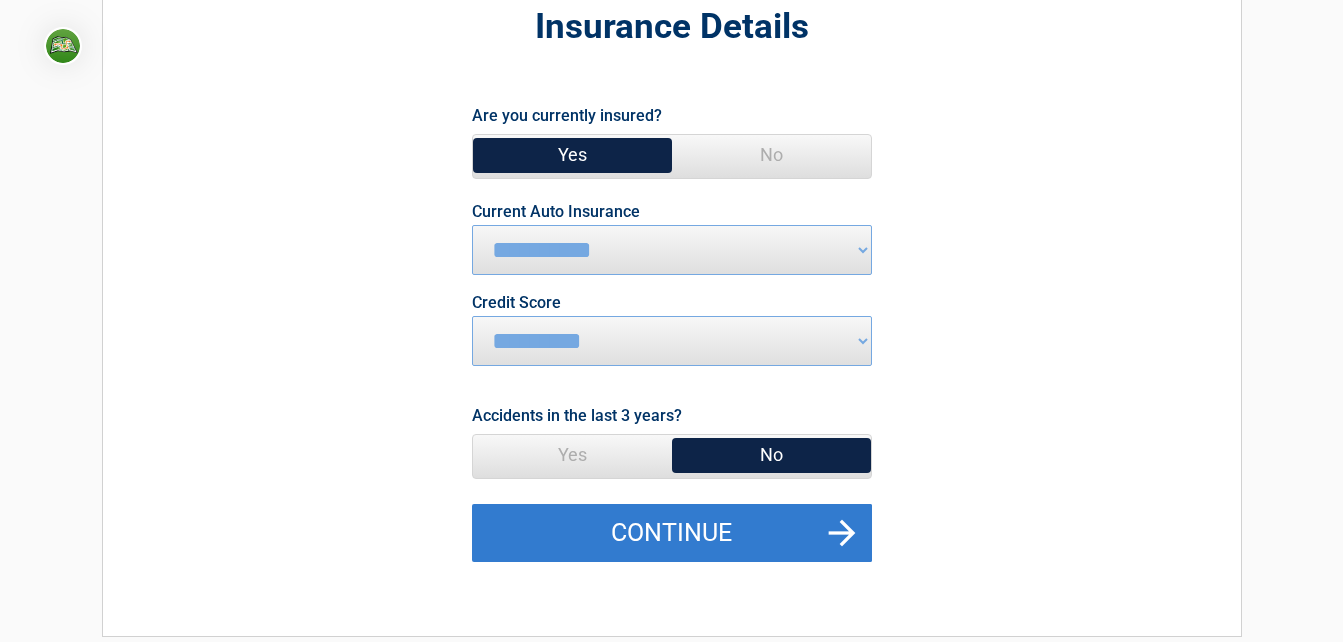 click on "Continue" at bounding box center (672, 533) 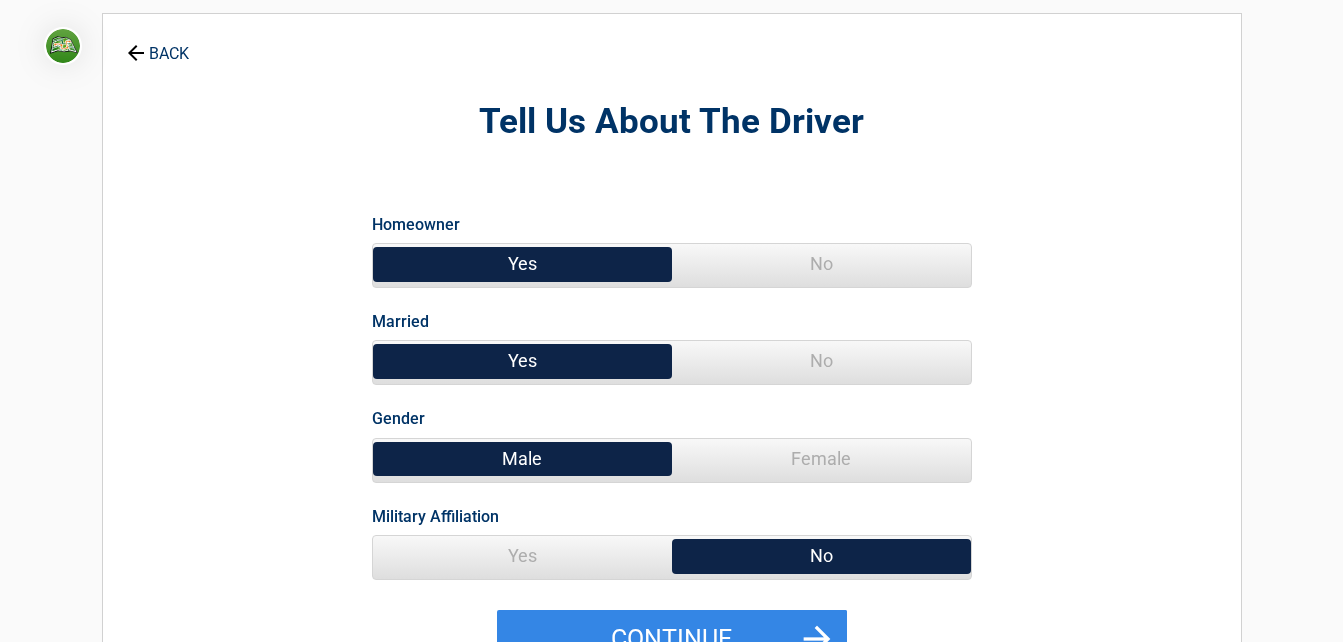 scroll, scrollTop: 0, scrollLeft: 0, axis: both 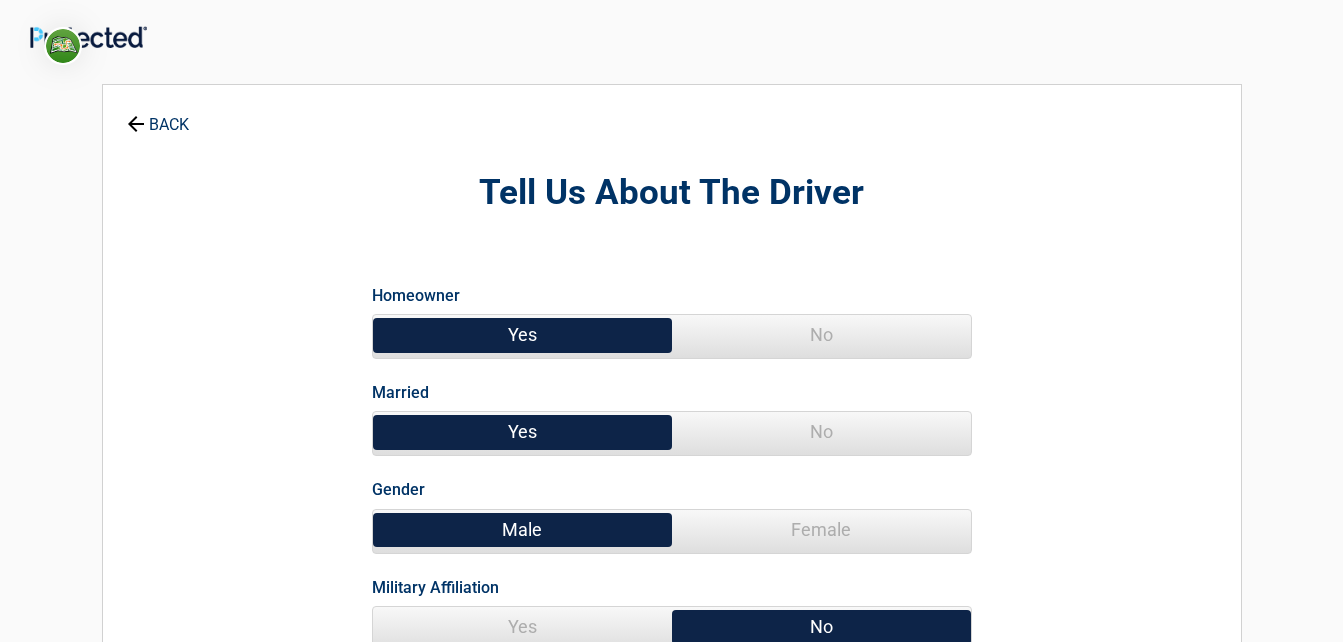 click on "No" at bounding box center [821, 432] 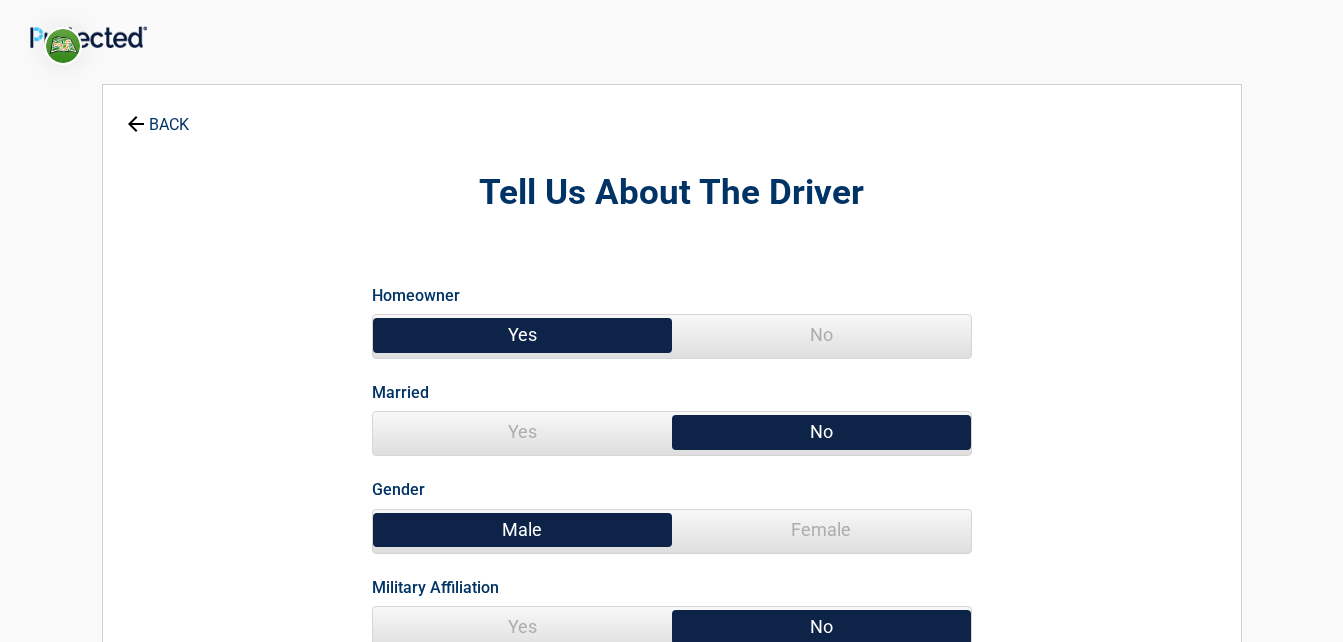 click on "Female" at bounding box center [821, 530] 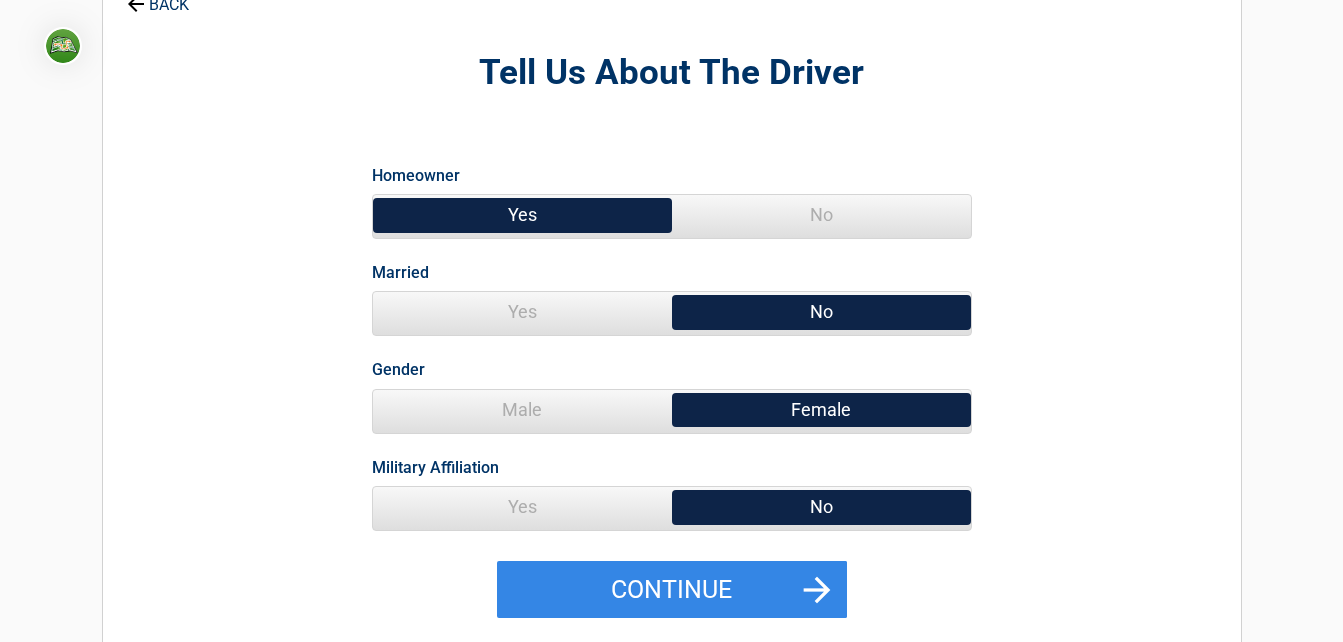 scroll, scrollTop: 147, scrollLeft: 0, axis: vertical 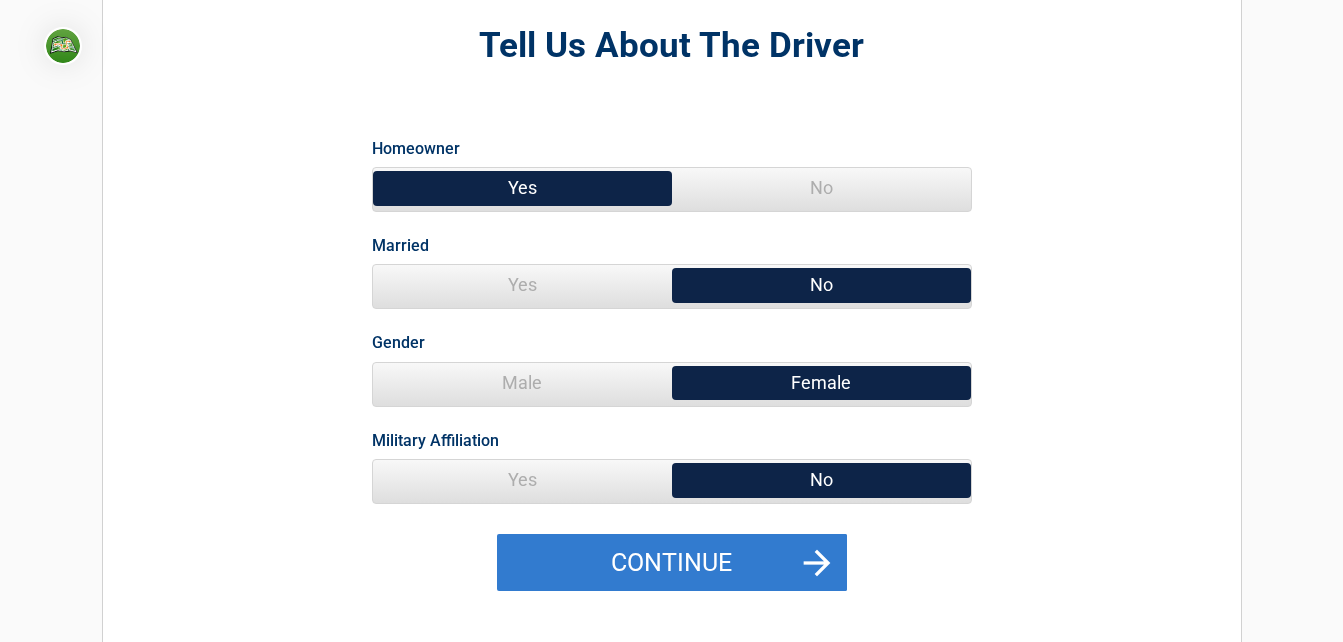 click on "Continue" at bounding box center (672, 563) 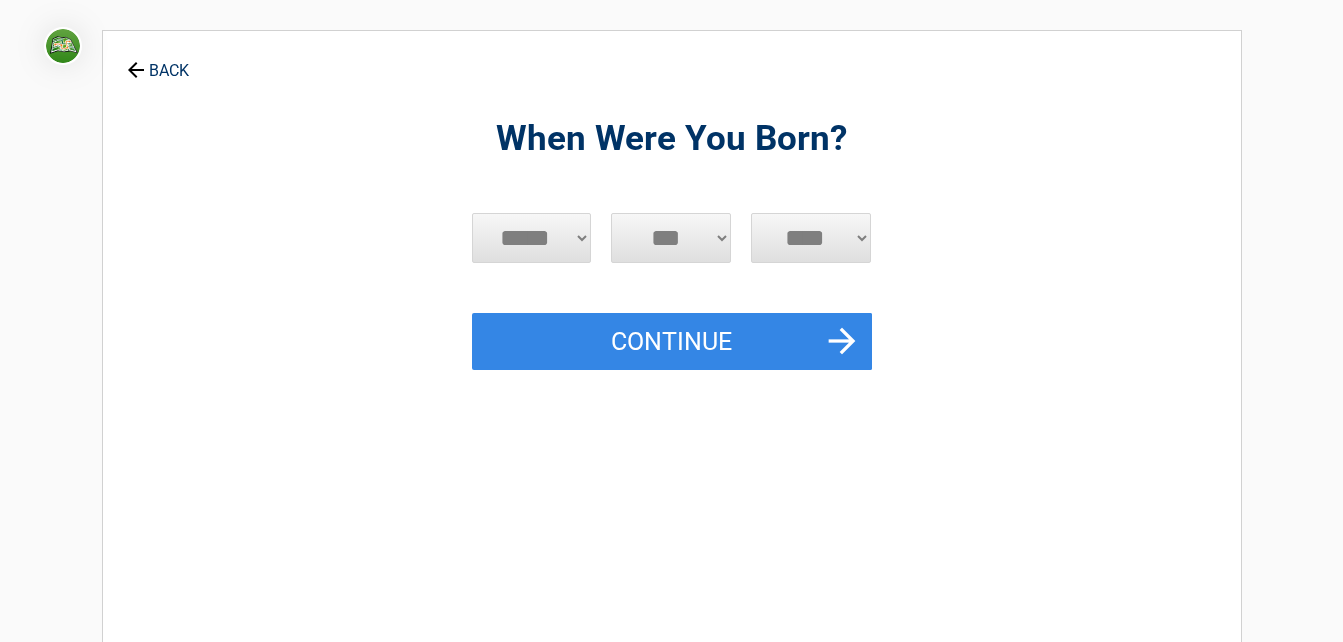 scroll, scrollTop: 0, scrollLeft: 0, axis: both 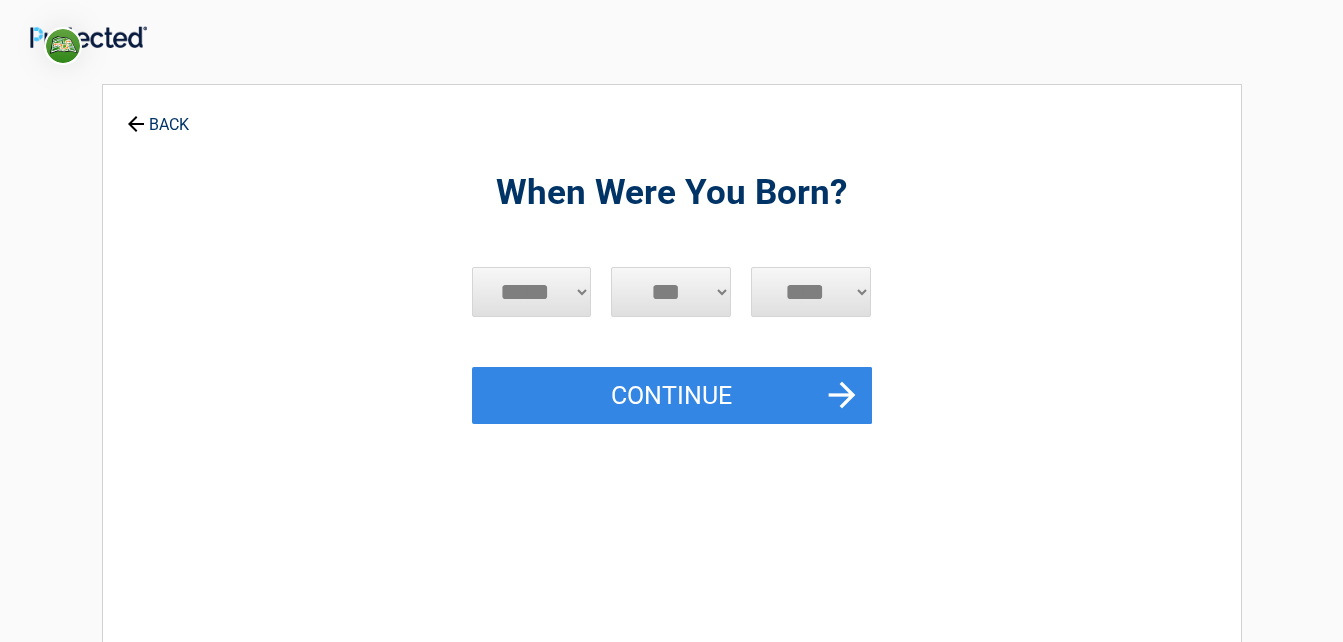 click on "*****
***
***
***
***
***
***
***
***
***
***
***
***" at bounding box center [532, 292] 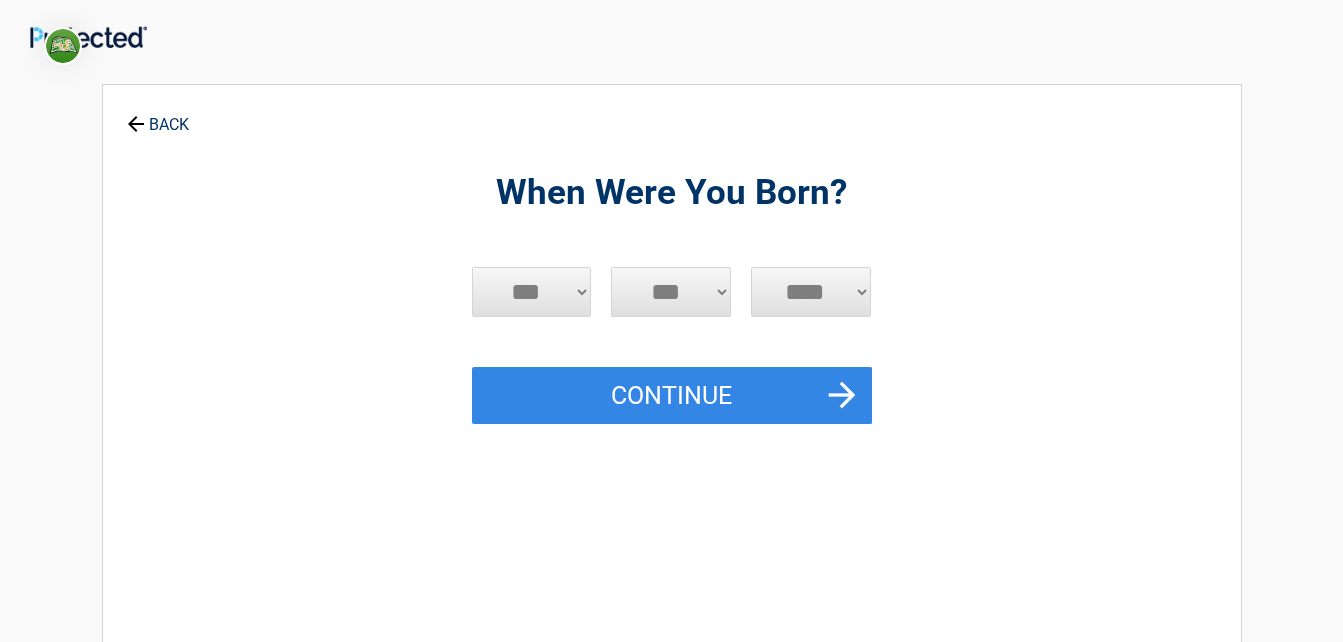 click on "*****
***
***
***
***
***
***
***
***
***
***
***
***" at bounding box center (532, 292) 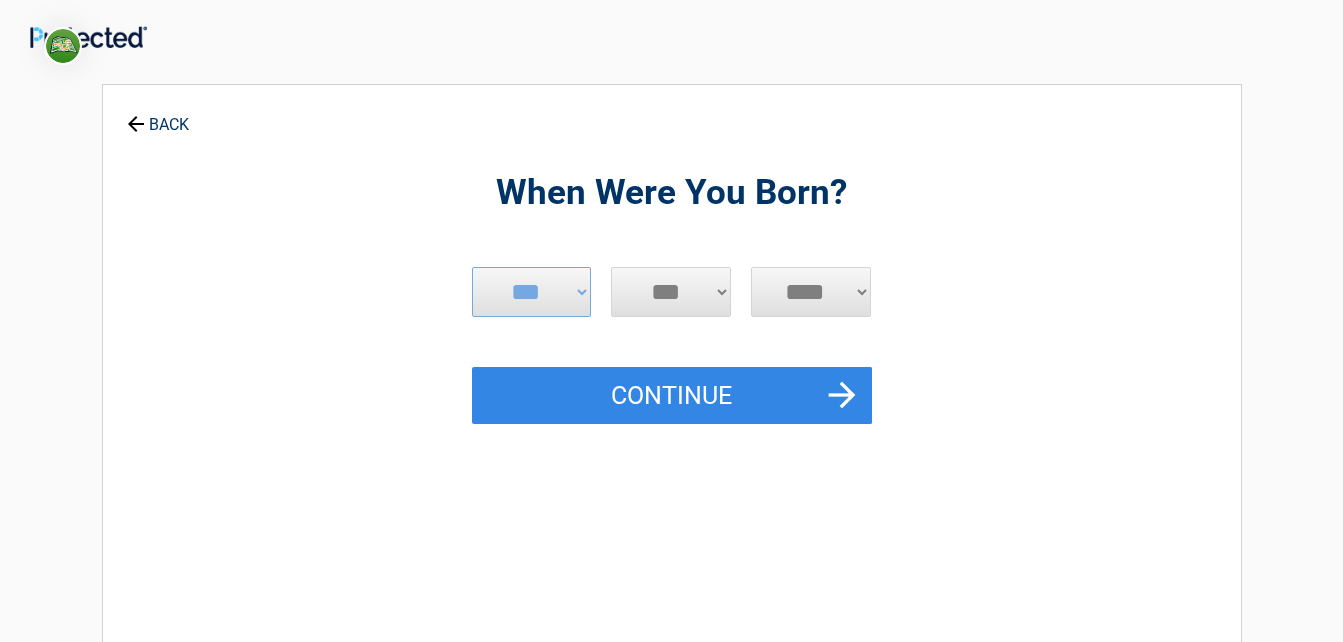 click on "*** * * * * * * * * * ** ** ** ** ** ** ** ** ** ** ** ** ** ** ** ** ** ** ** ** ** **" at bounding box center (671, 292) 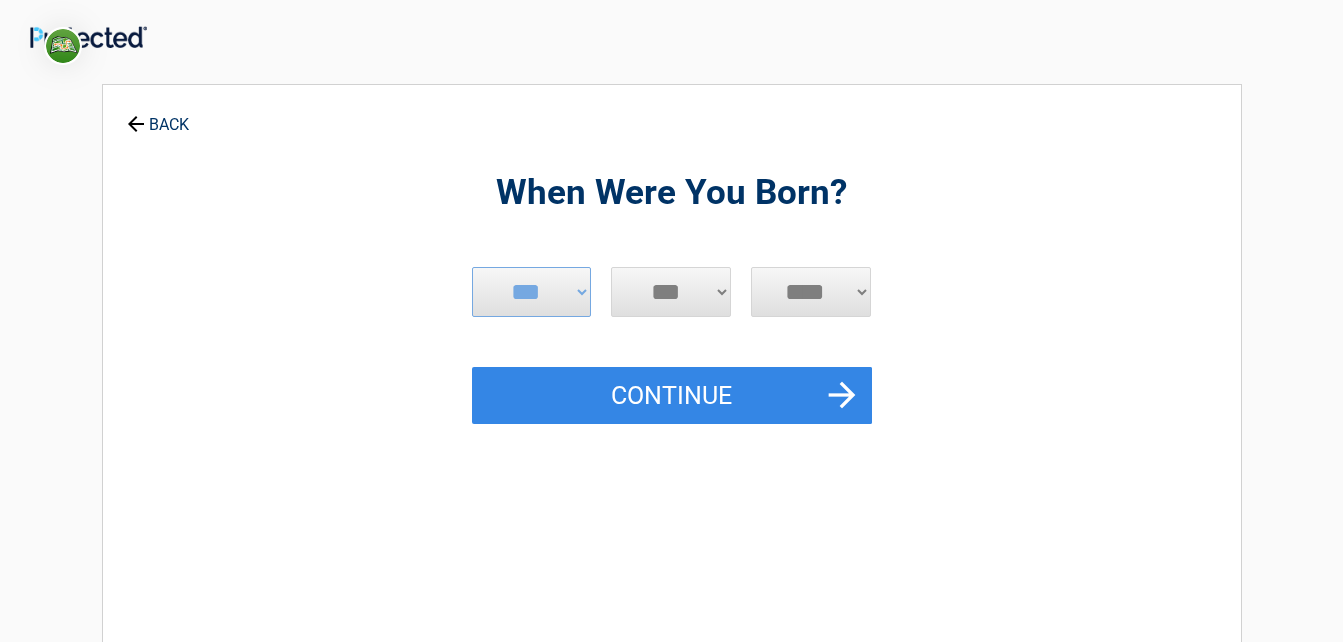 select on "*" 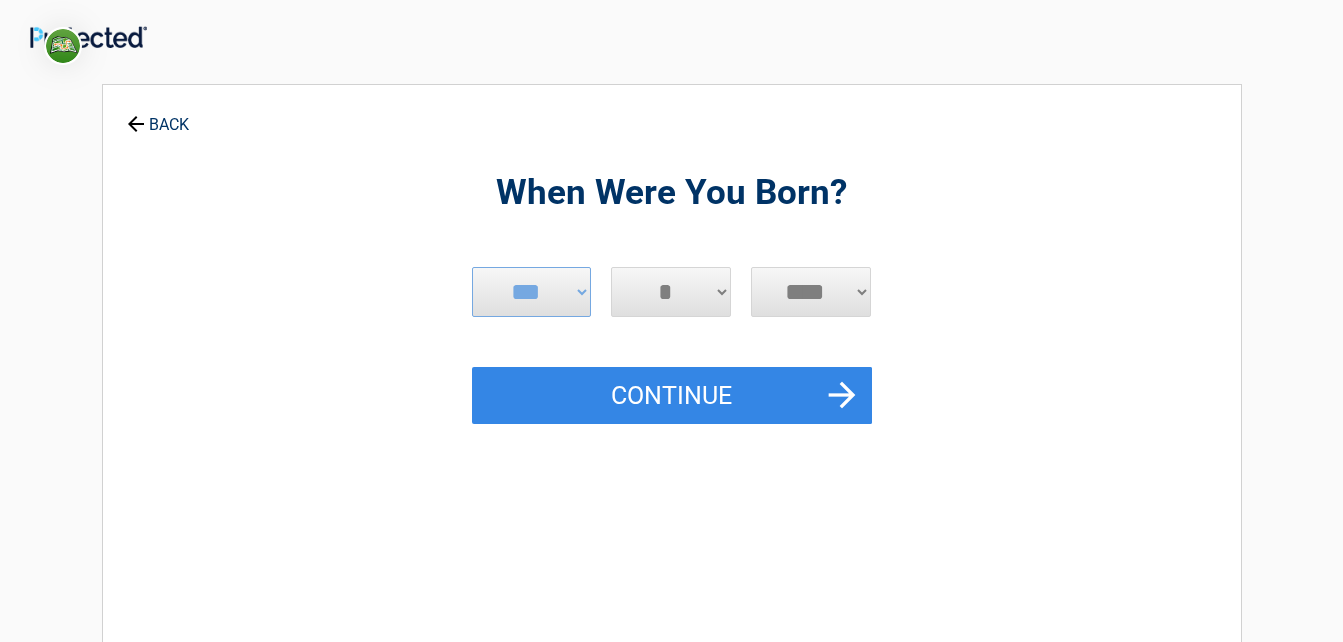 click on "*** * * * * * * * * * ** ** ** ** ** ** ** ** ** ** ** ** ** ** ** ** ** ** ** ** ** **" at bounding box center [671, 292] 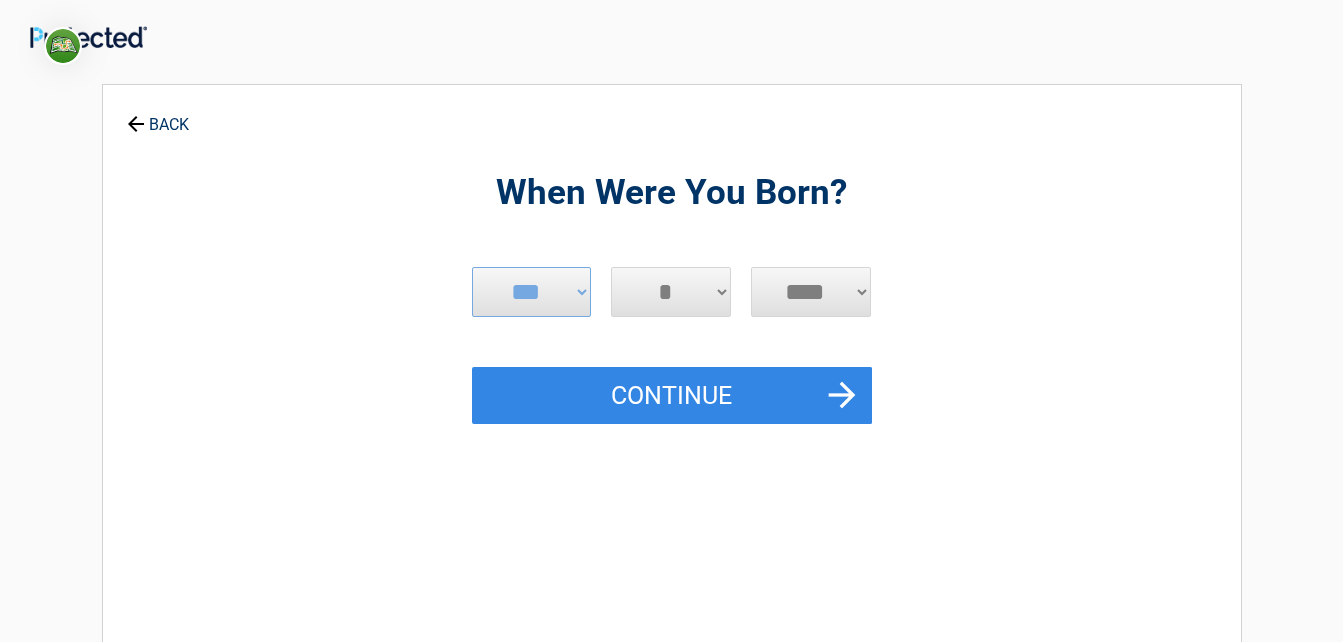 click on "****
****
****
****
****
****
****
****
****
****
****
****
****
****
****
****
****
****
****
****
****
****
****
****
****
****
****
****
****
****
****
****
****
****
****
****
****
****
****
****
****
****
****
****
****
****
****
****
****
****
****
****
****
****
****
****
****
****
****
****
****
****
****
****" at bounding box center (811, 292) 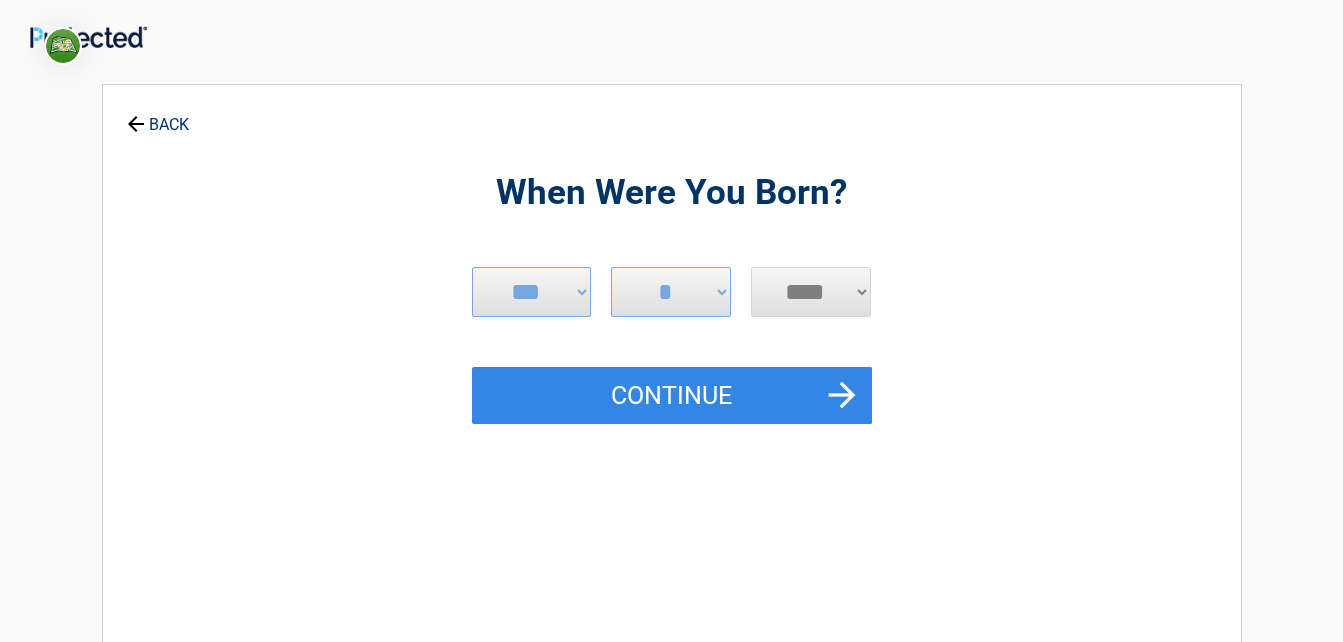 select on "****" 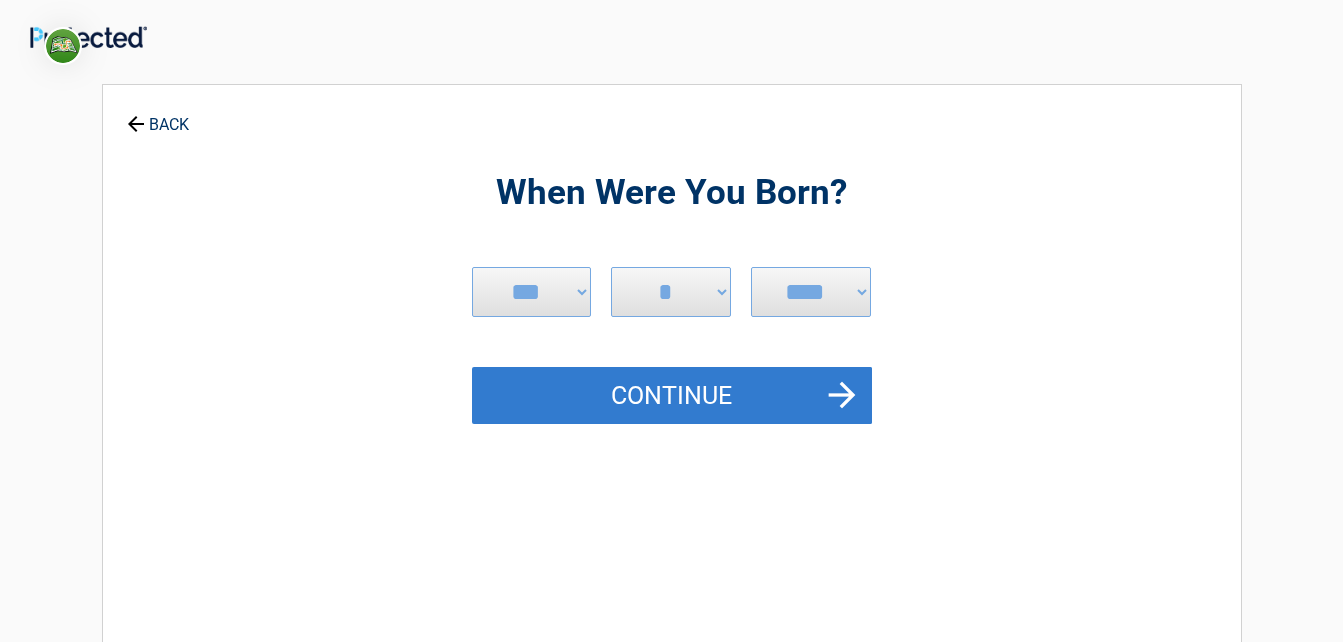 click on "Continue" at bounding box center (672, 396) 